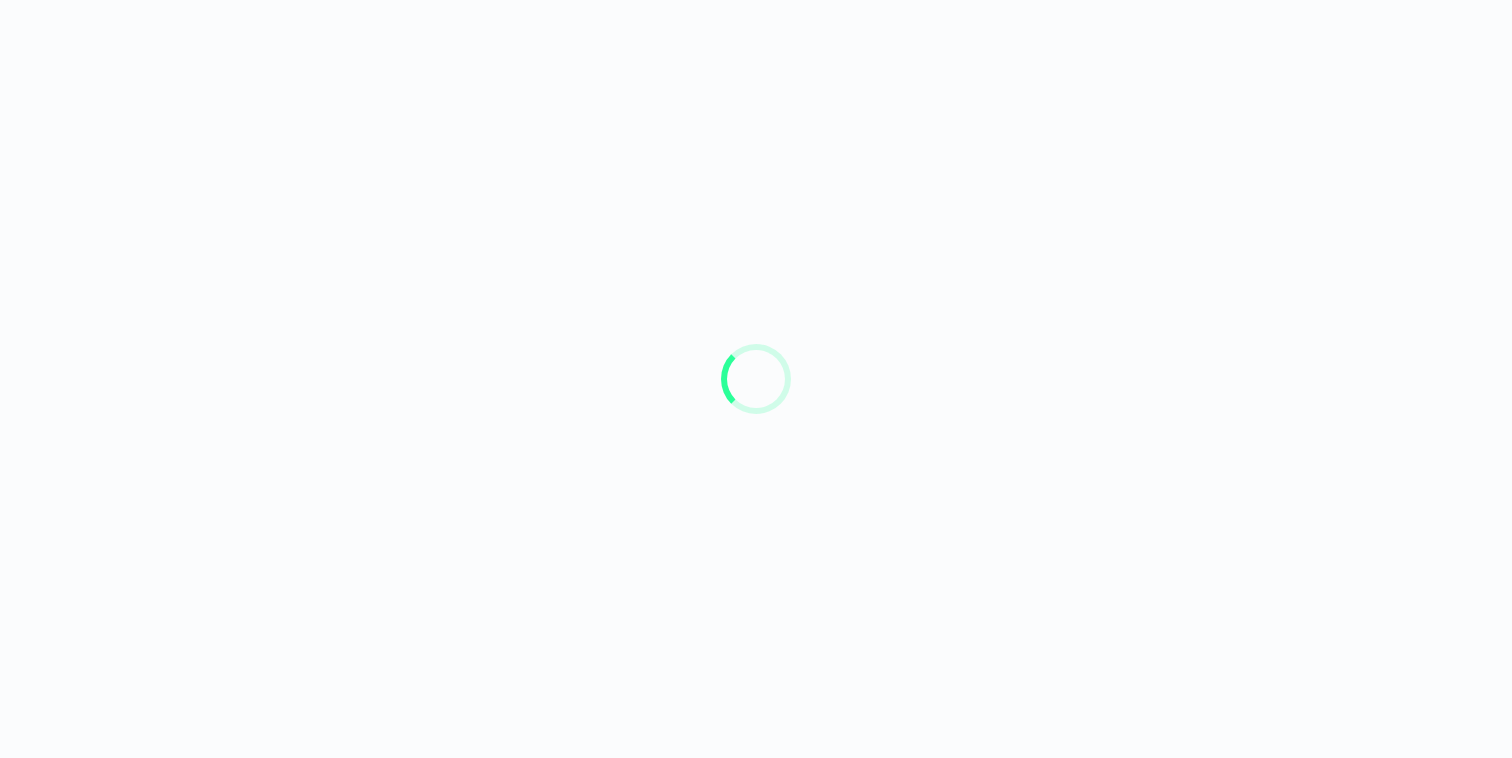 scroll, scrollTop: 0, scrollLeft: 0, axis: both 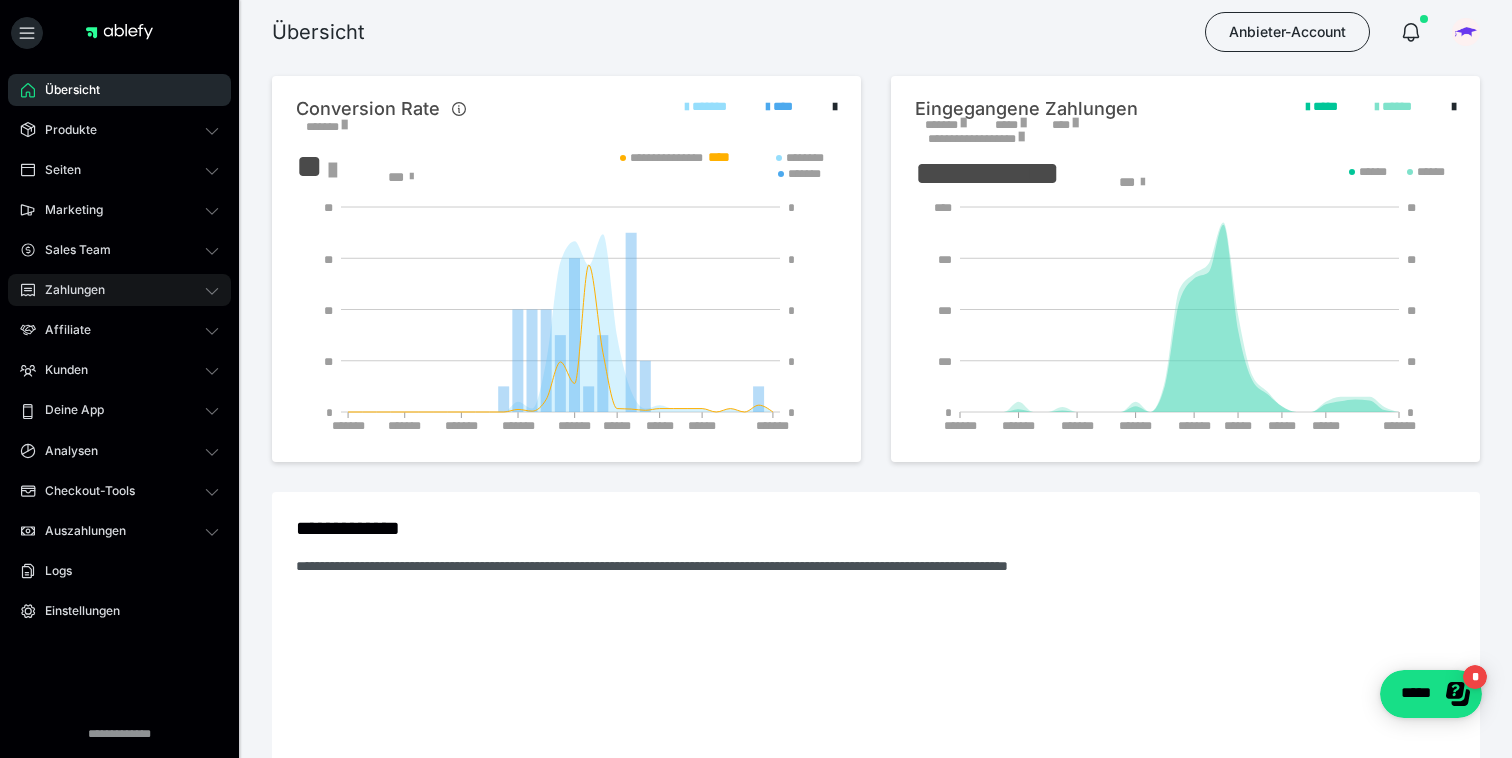click on "Zahlungen" at bounding box center [119, 290] 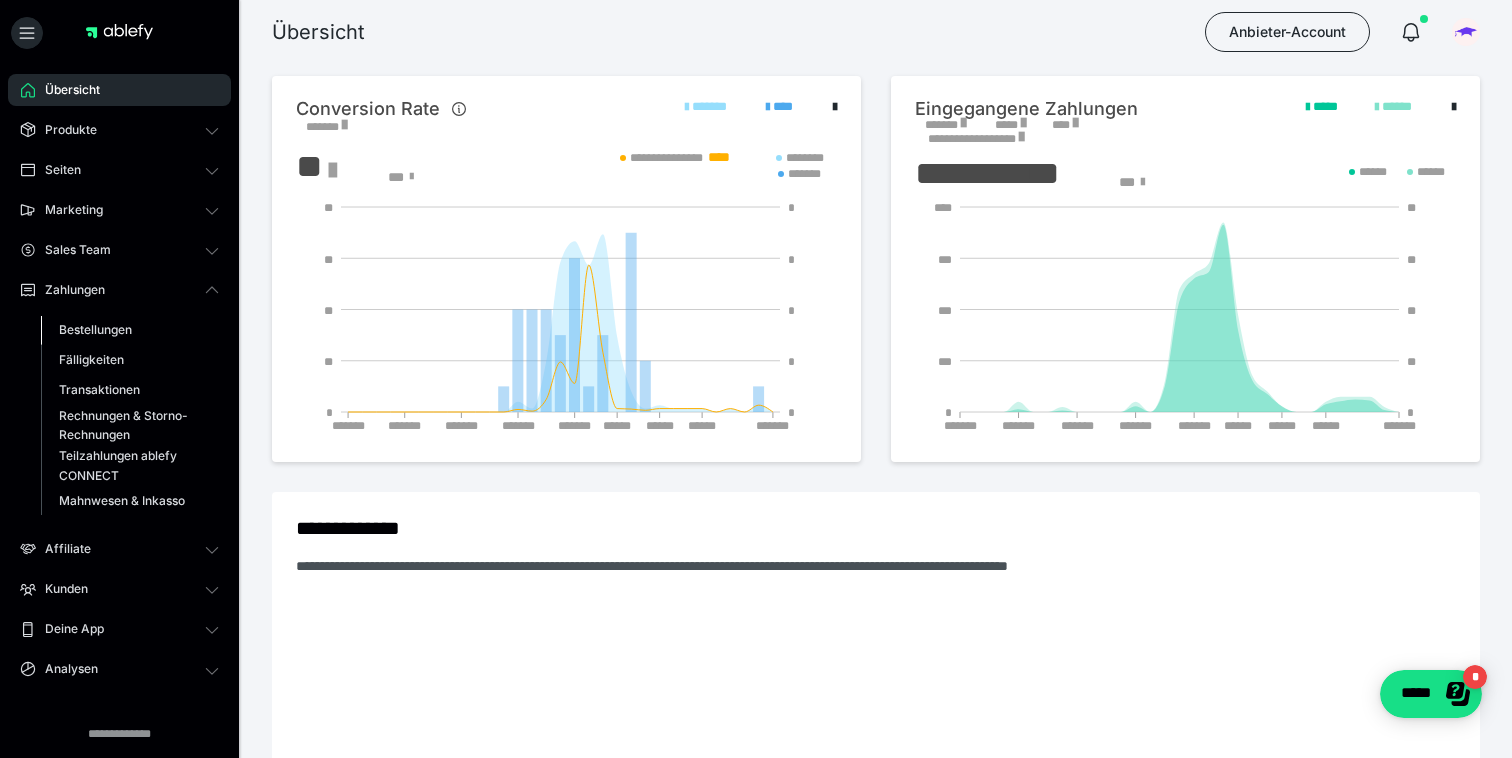 click on "Bestellungen" at bounding box center [95, 329] 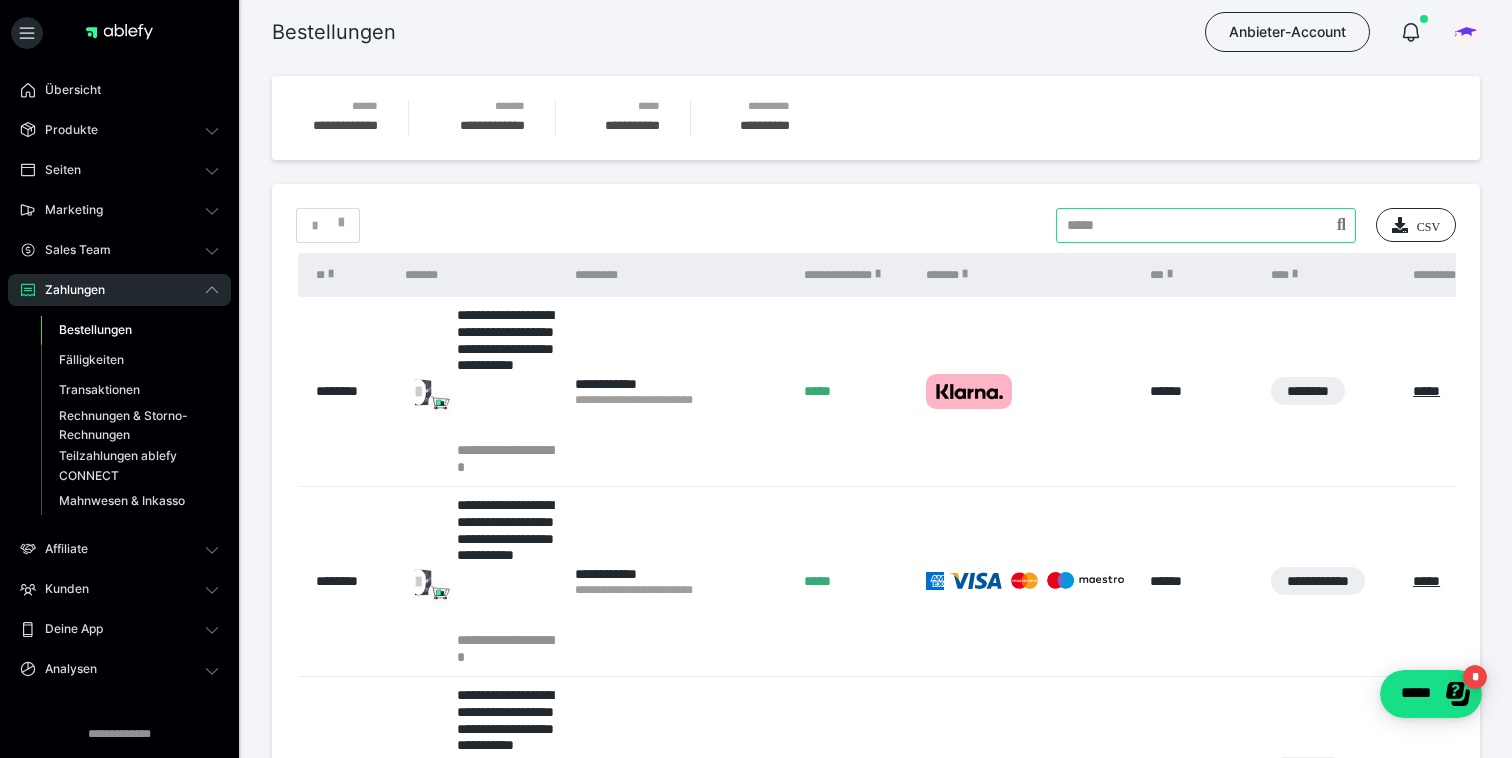 click at bounding box center (1206, 225) 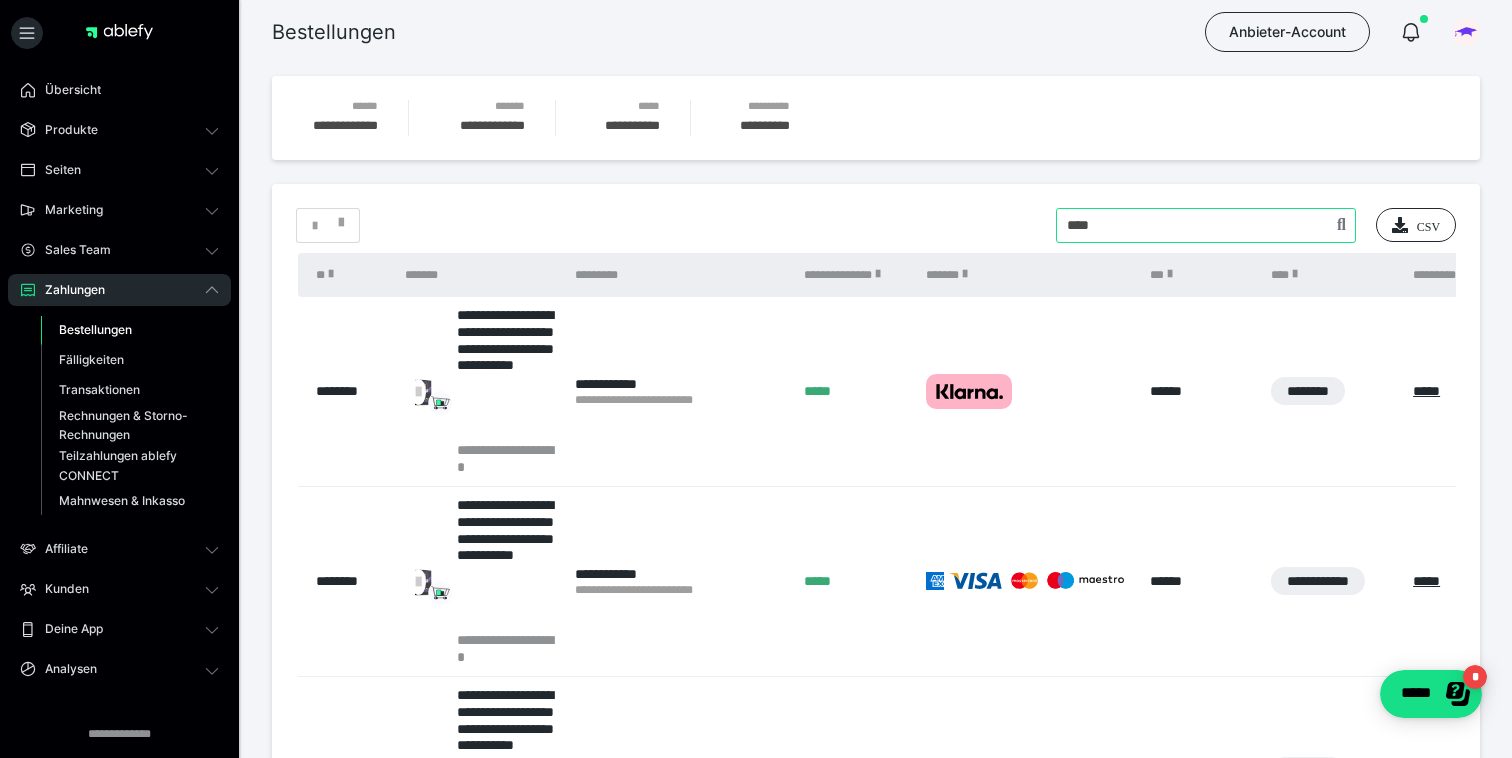 type on "****" 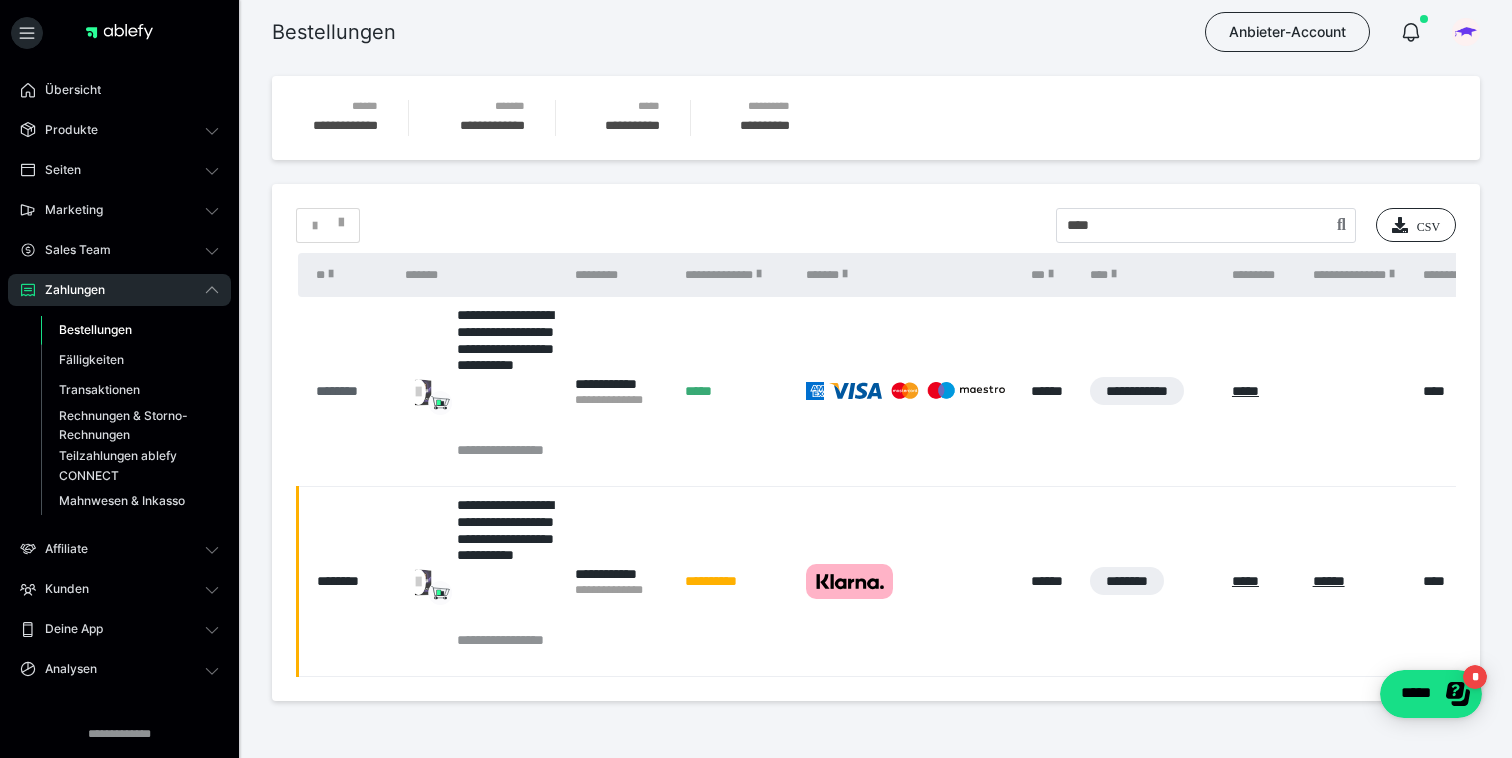 click on "********" at bounding box center [351, 391] 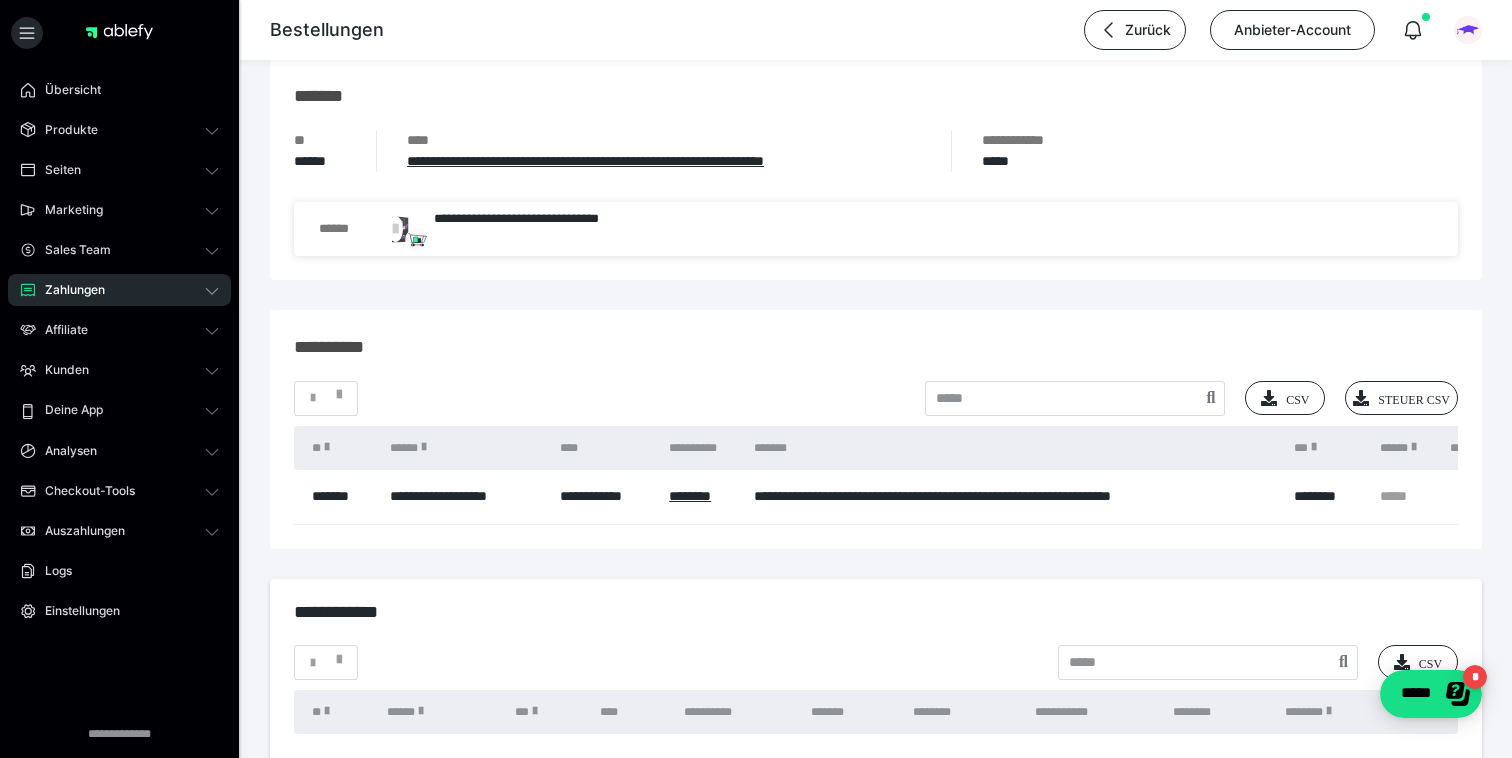 scroll, scrollTop: 1828, scrollLeft: 0, axis: vertical 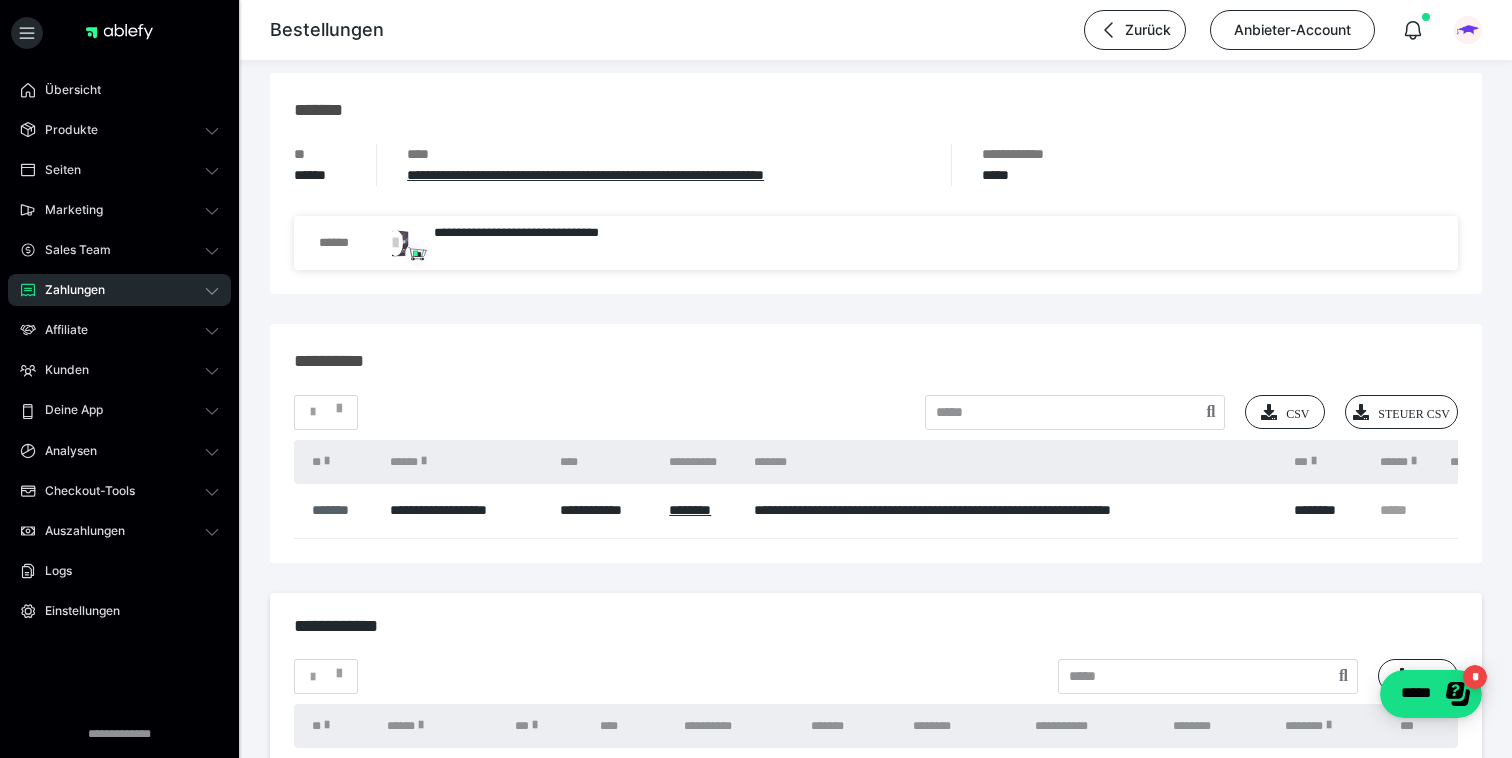 click on "*******" at bounding box center (341, 510) 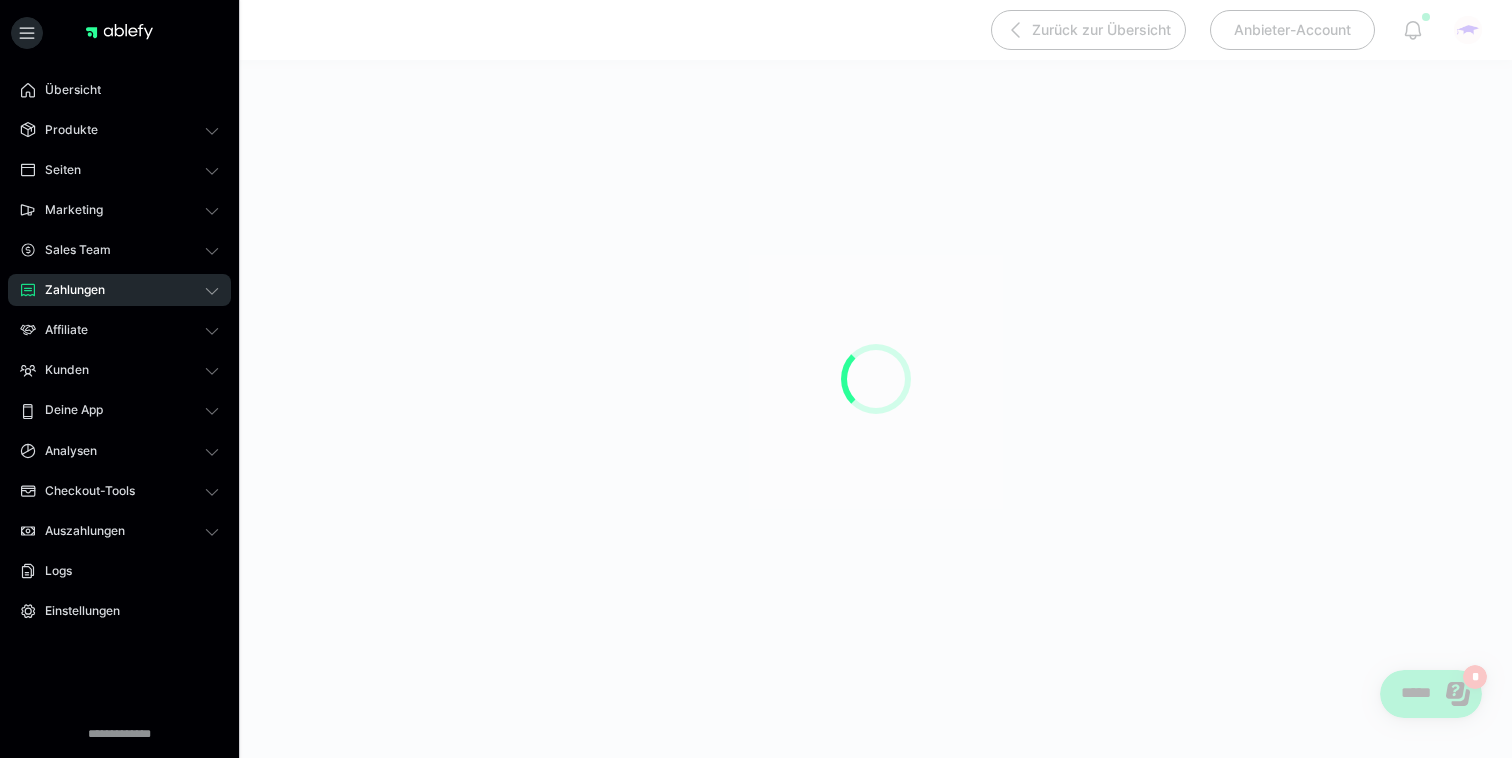 scroll, scrollTop: 0, scrollLeft: 0, axis: both 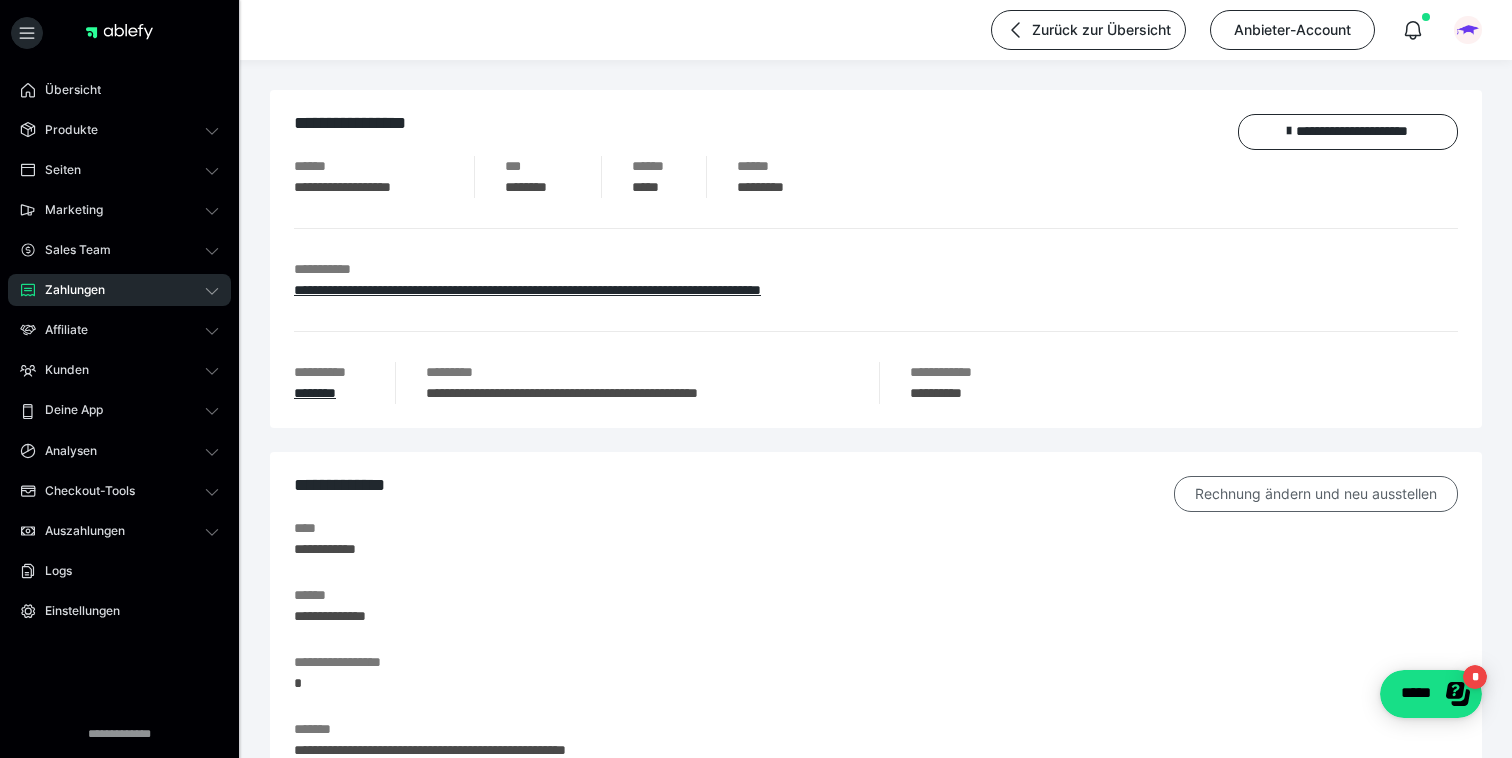 click on "Rechnung ändern und neu ausstellen" at bounding box center [1316, 494] 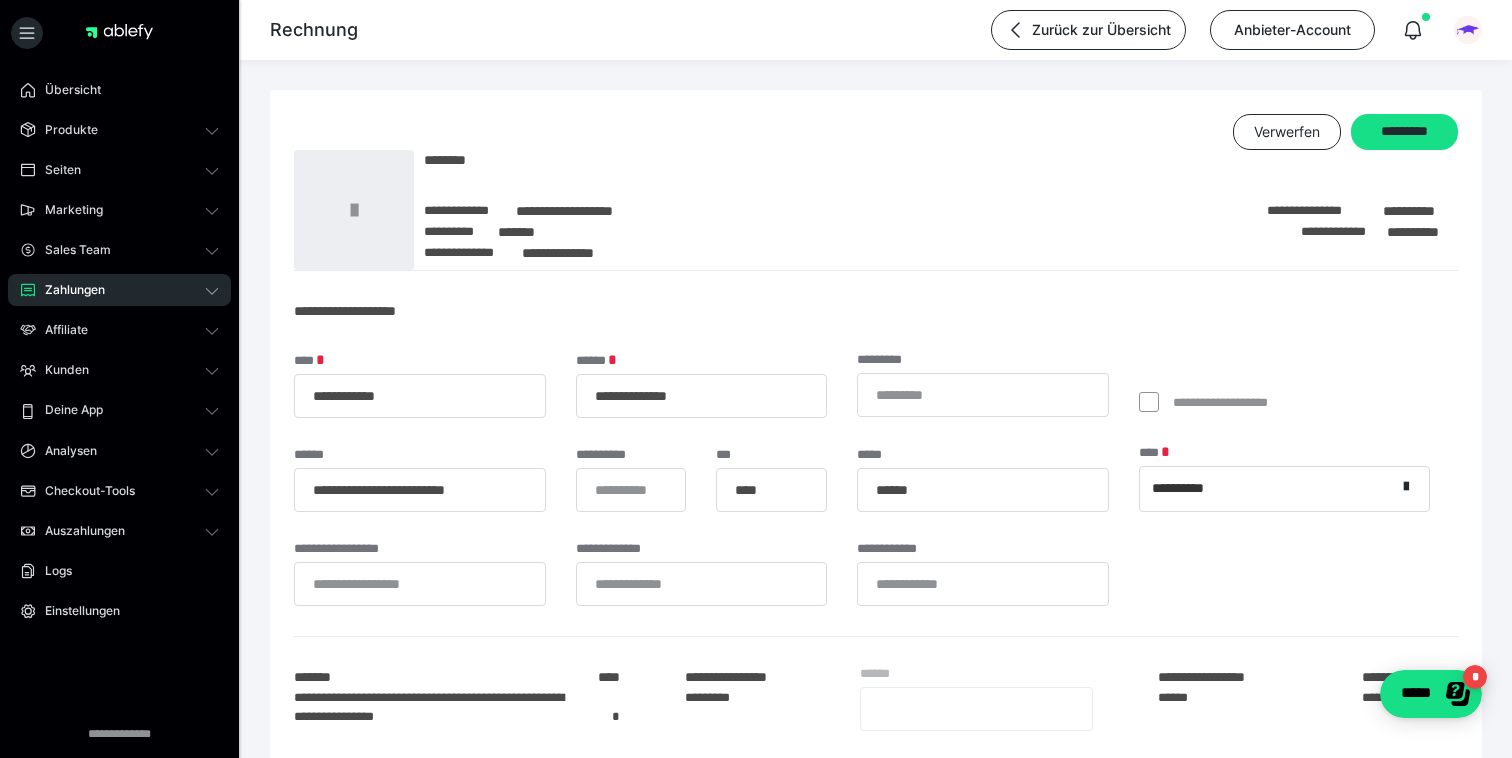 scroll, scrollTop: 49, scrollLeft: 0, axis: vertical 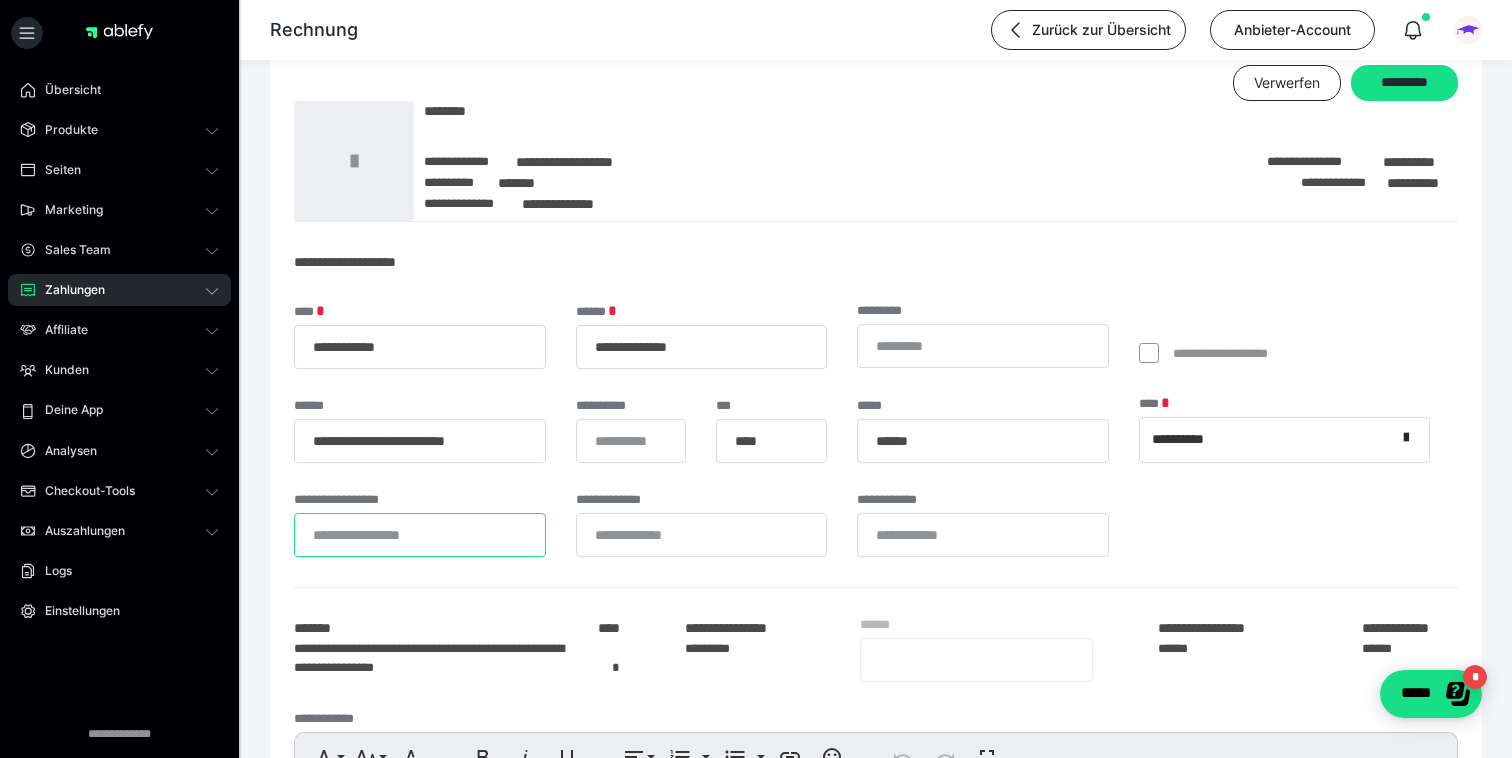 click on "**********" at bounding box center [420, 535] 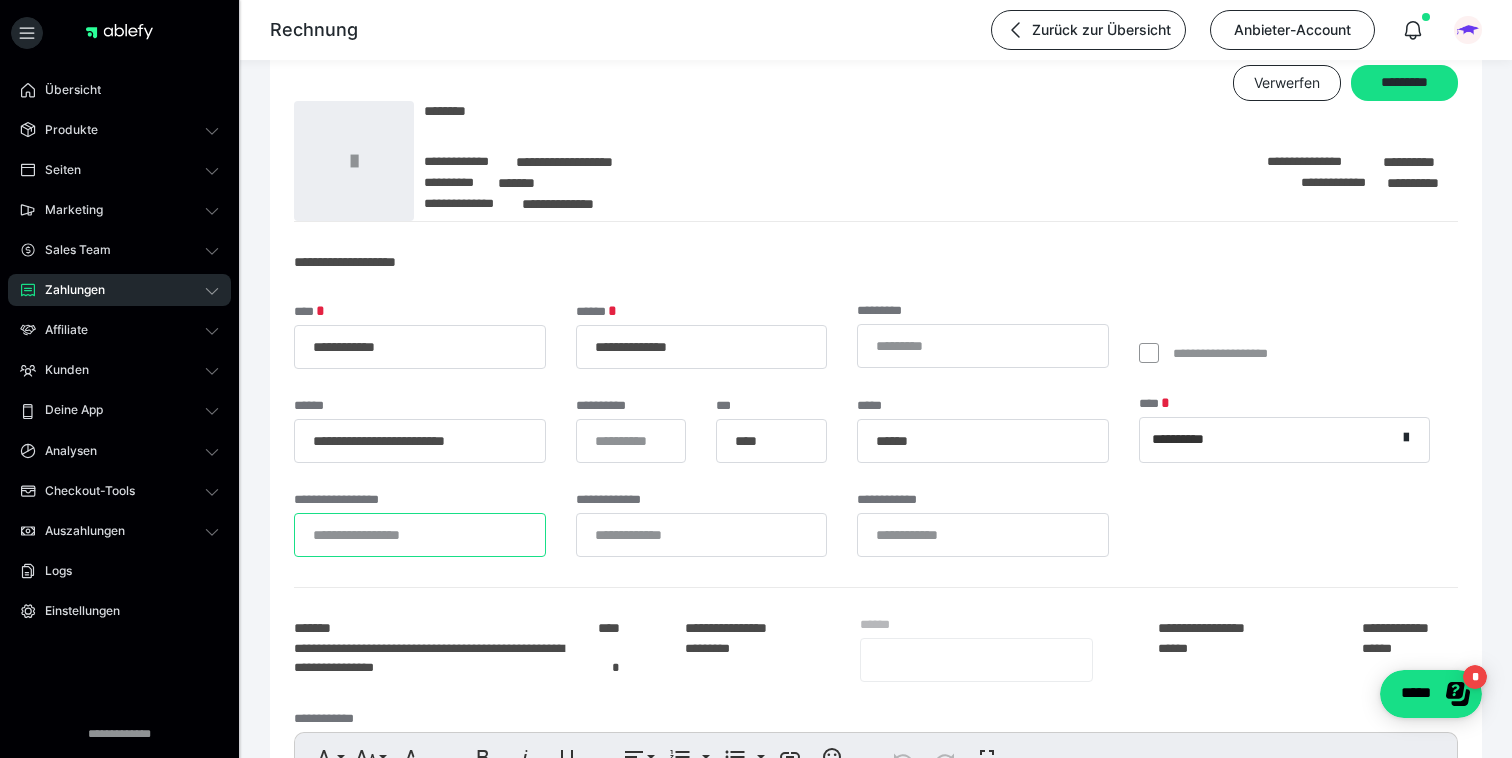 paste on "**********" 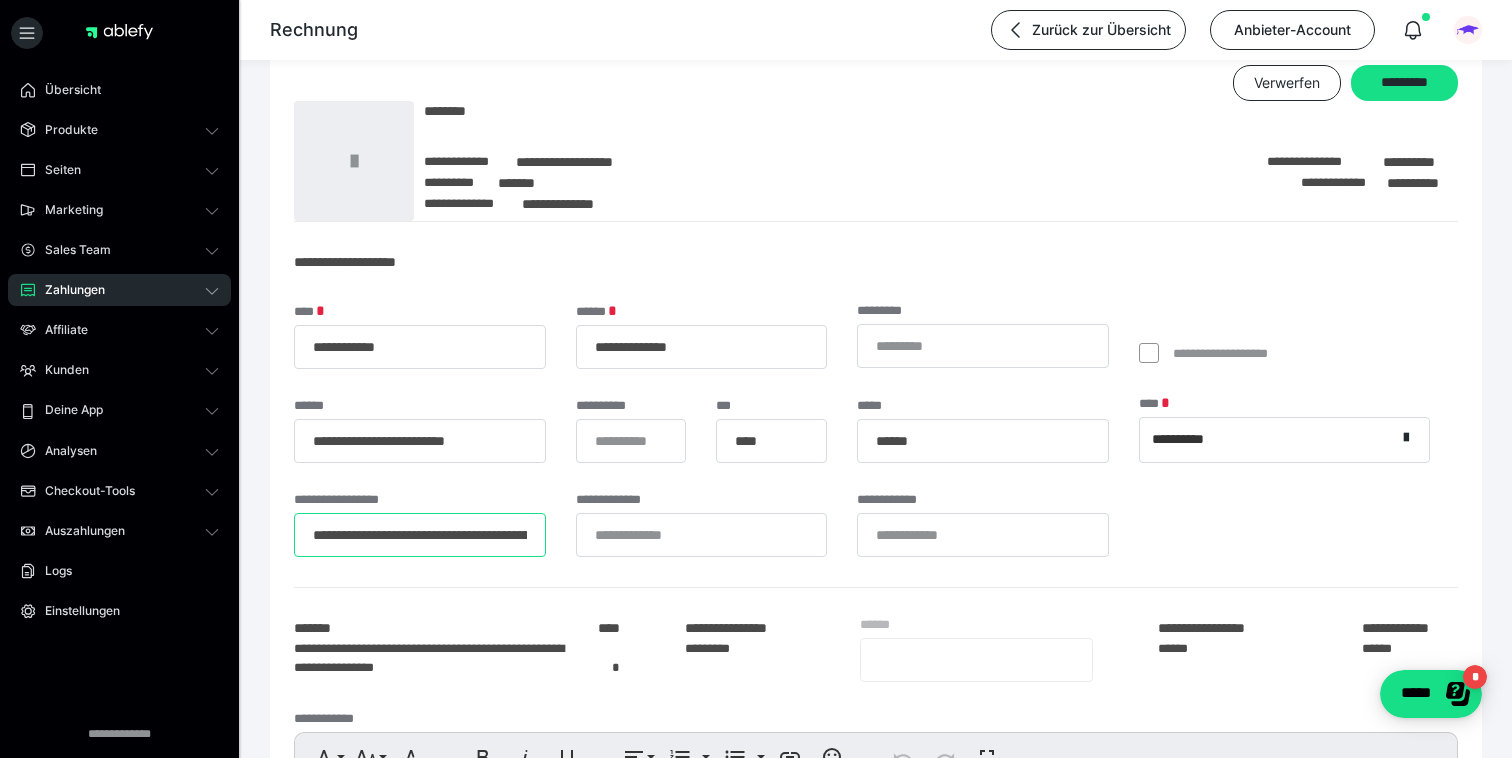 scroll, scrollTop: 0, scrollLeft: 6788, axis: horizontal 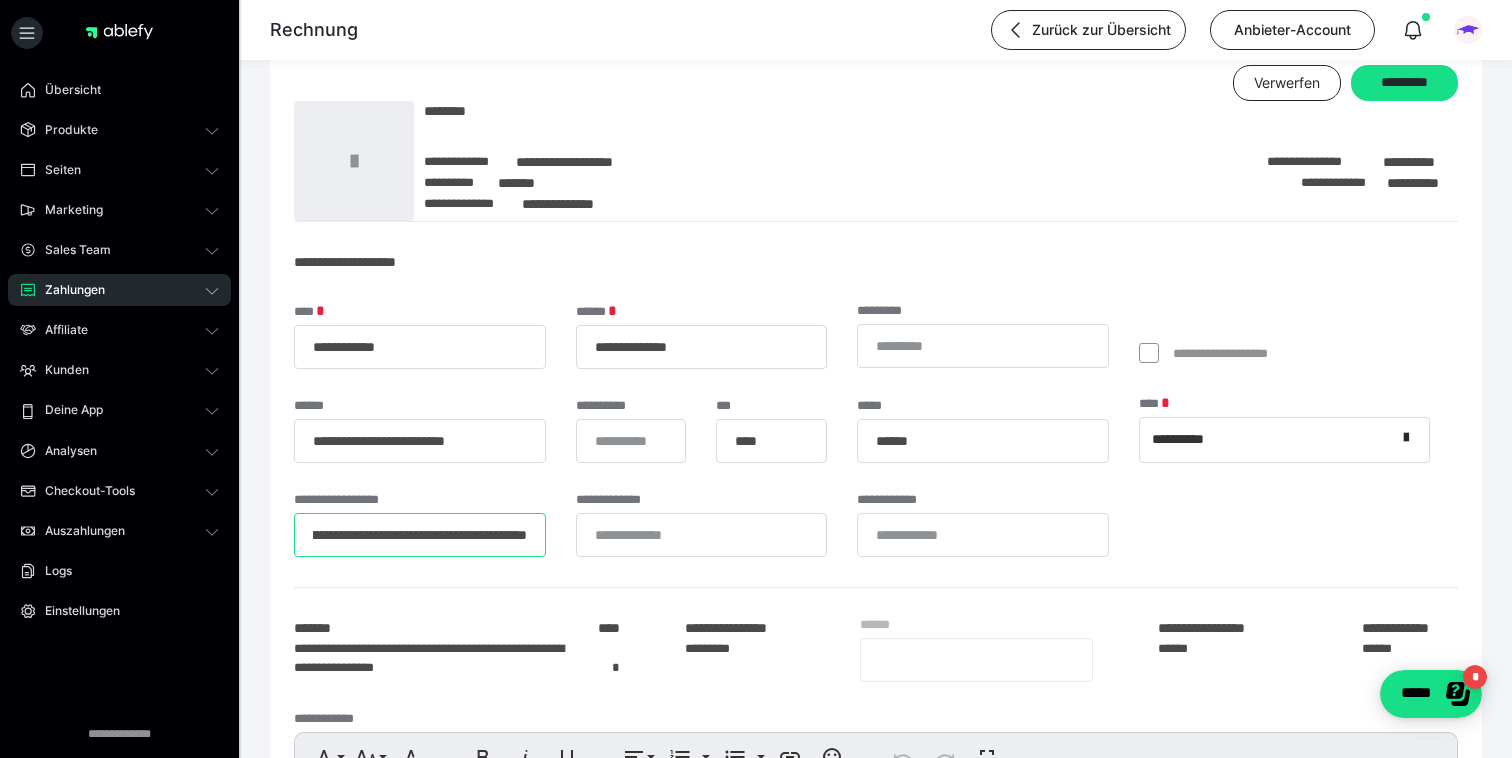 click on "**********" at bounding box center [420, 535] 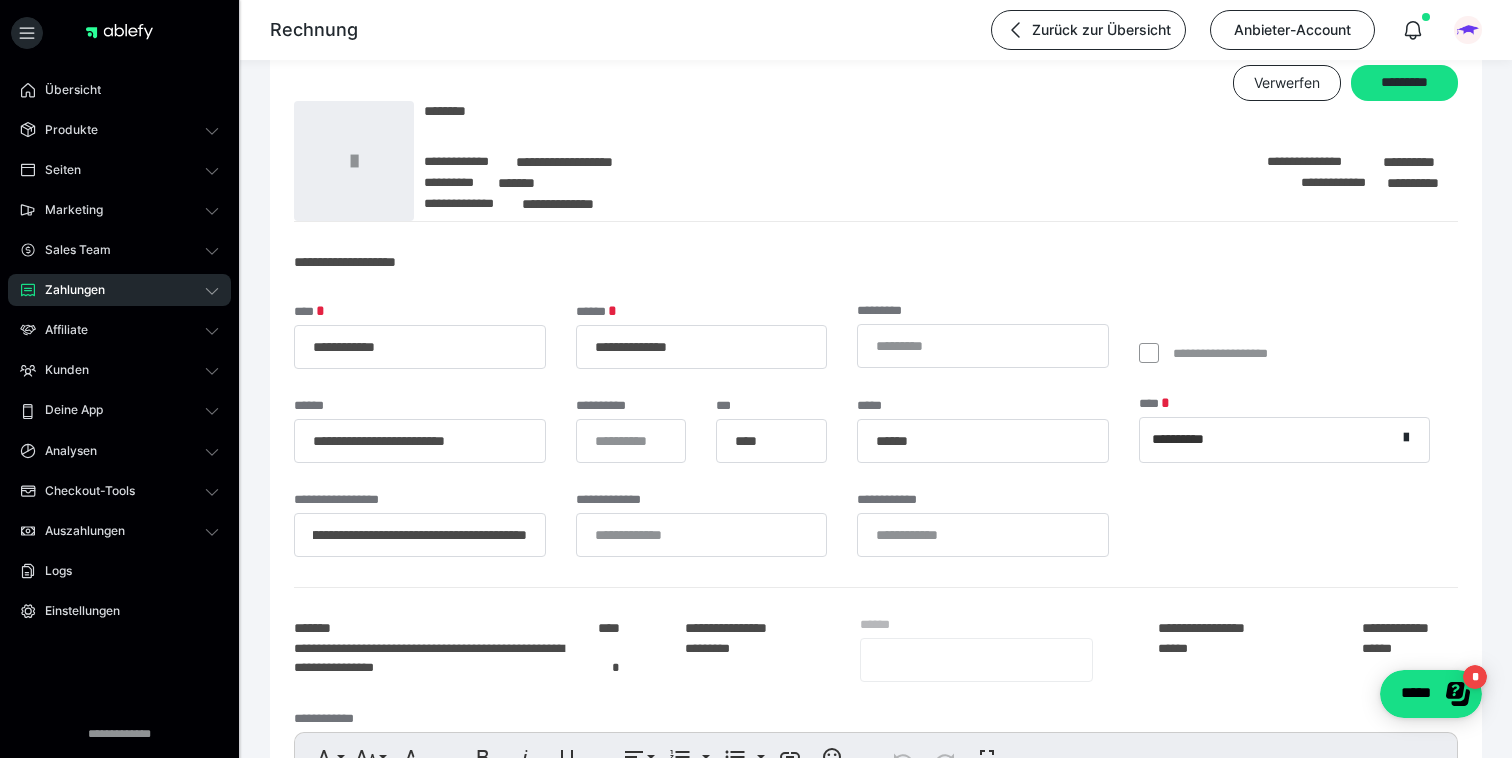 scroll, scrollTop: 0, scrollLeft: 0, axis: both 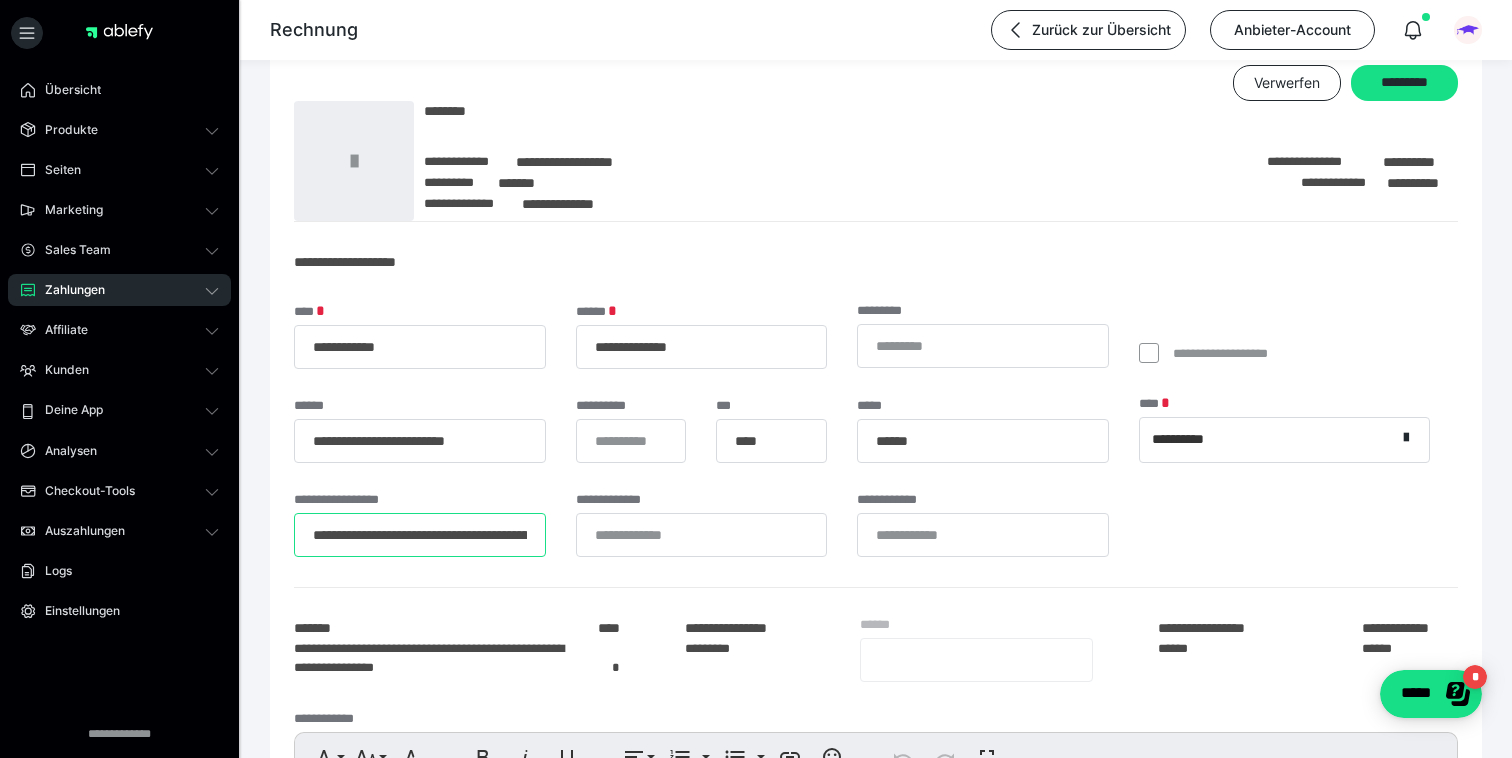 click on "**********" at bounding box center [420, 535] 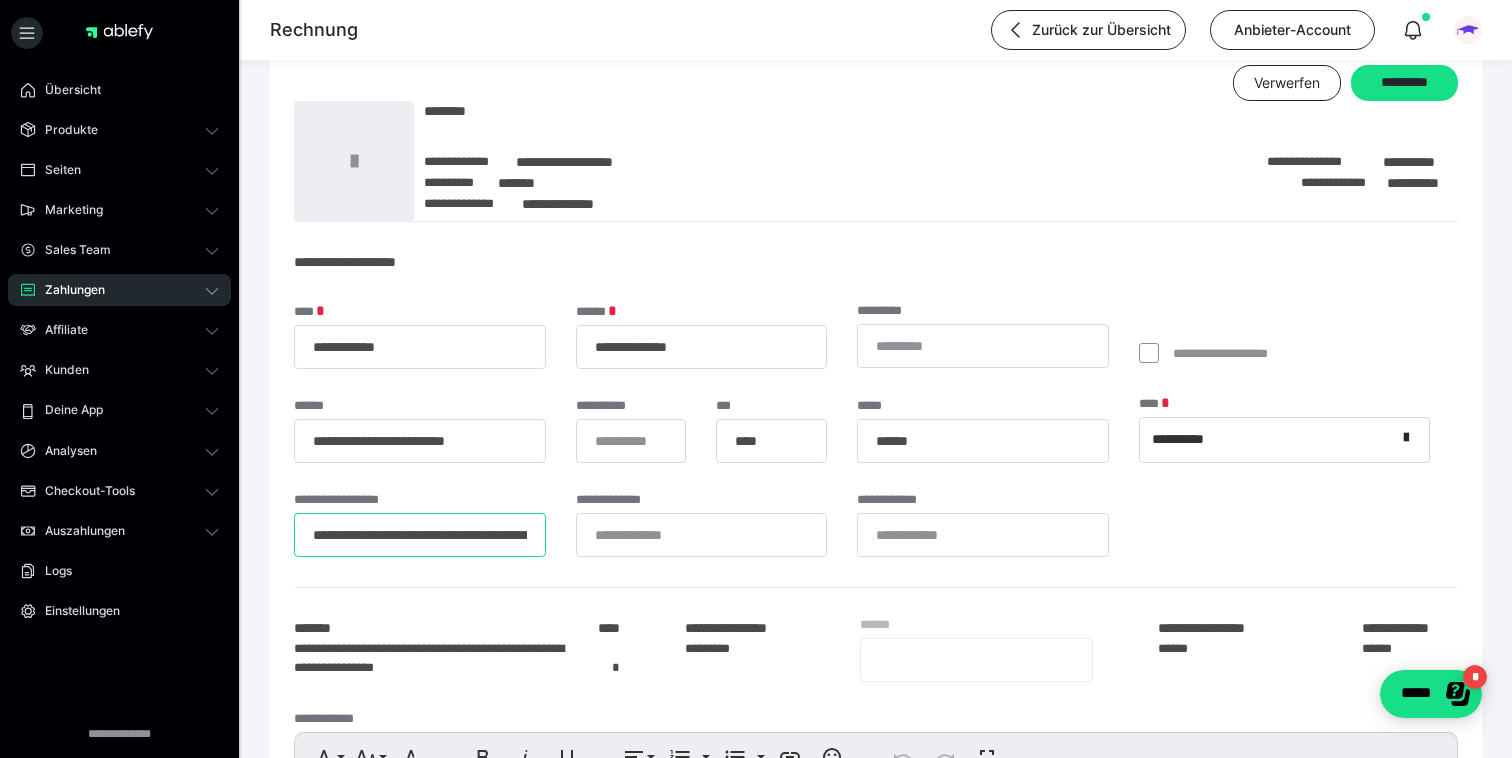 paste 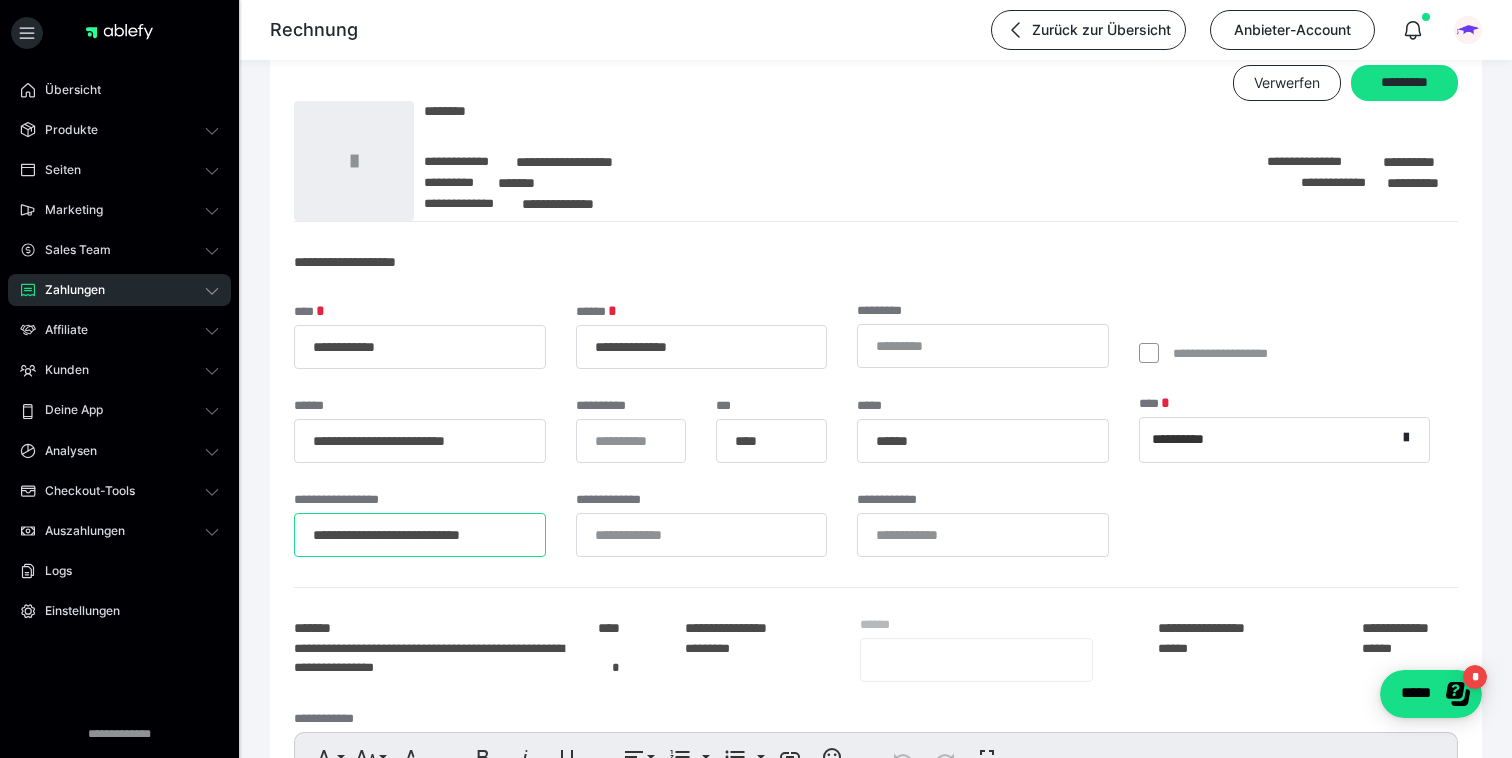 type on "**********" 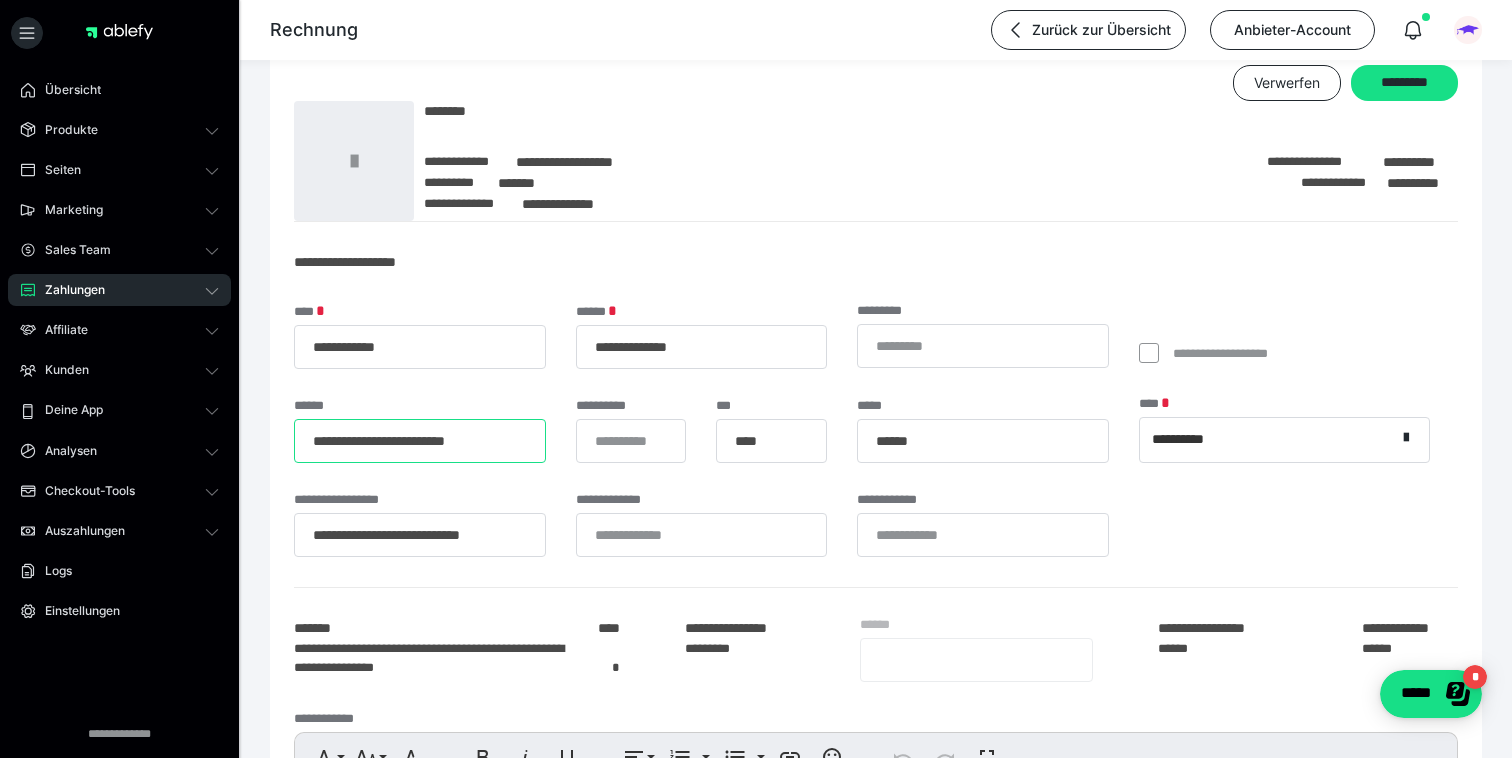click on "**********" at bounding box center (420, 441) 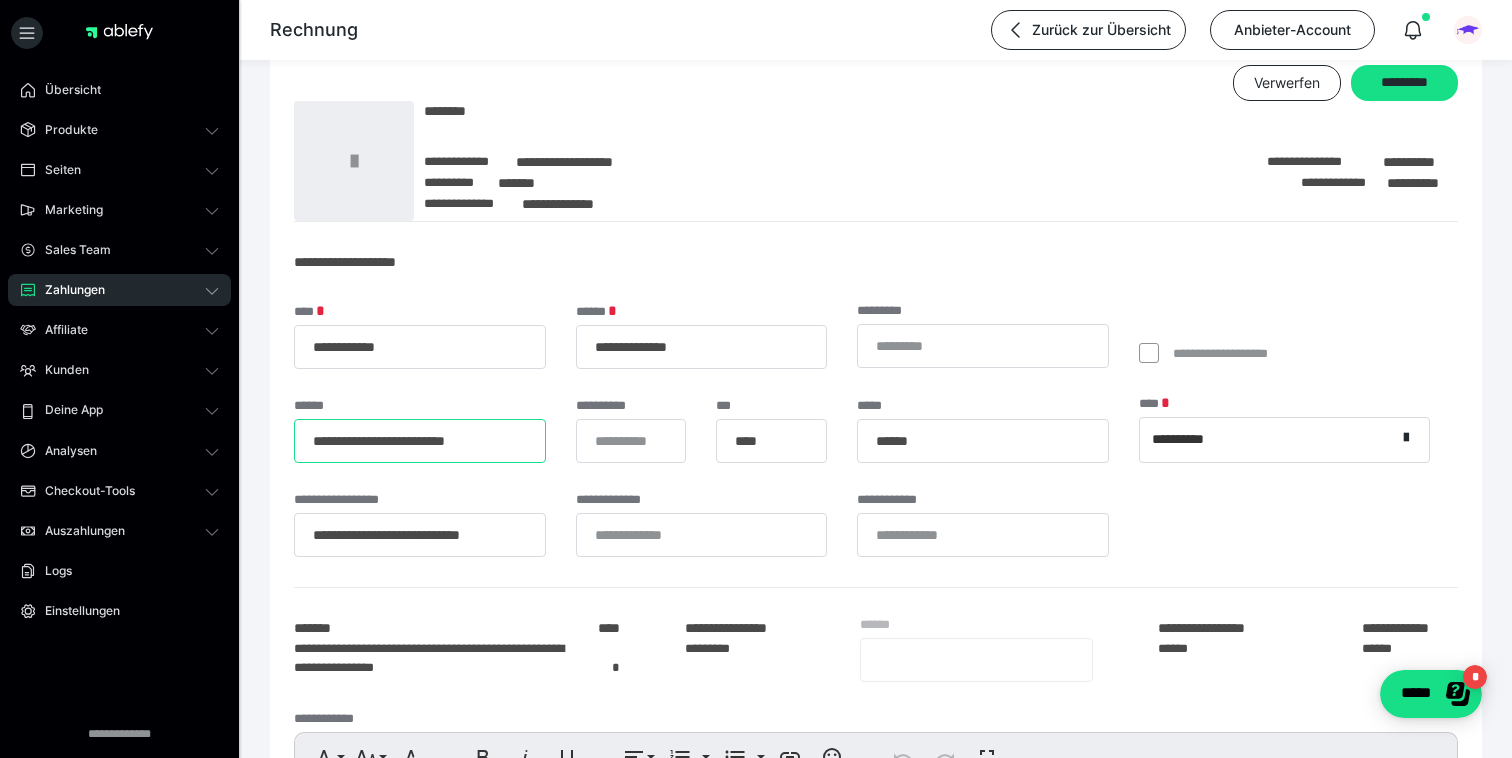 click on "**********" at bounding box center [420, 441] 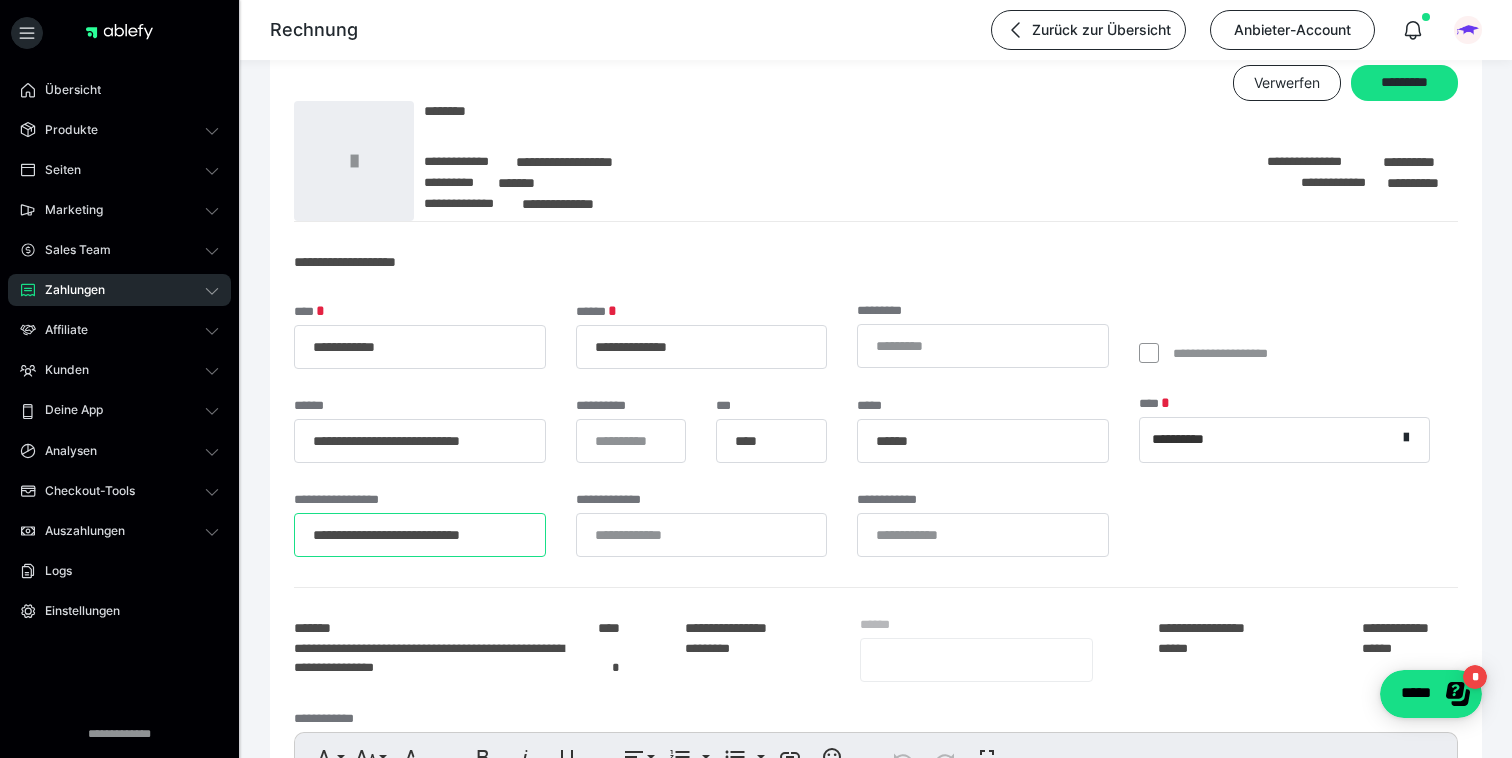 click on "**********" at bounding box center (420, 535) 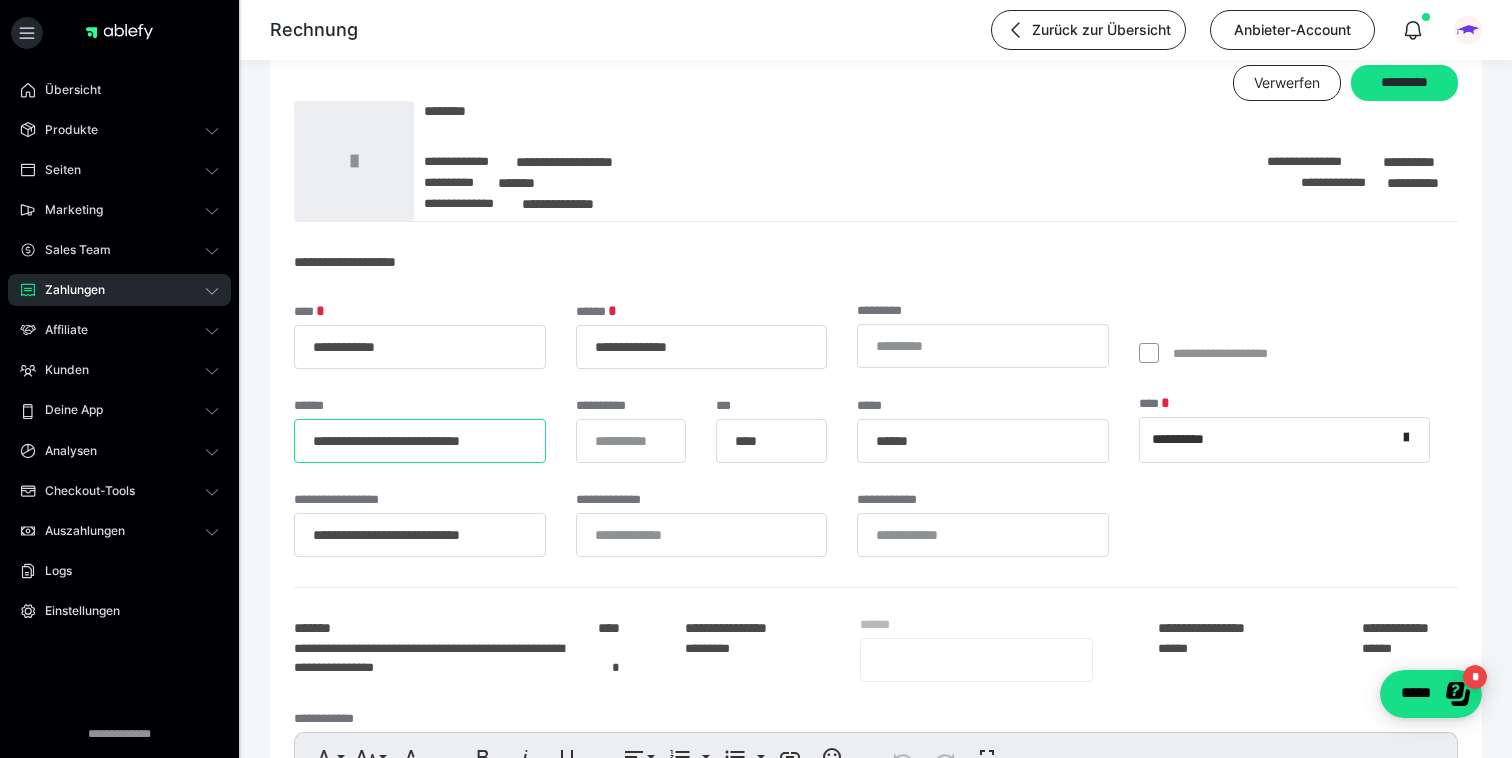 click on "**********" at bounding box center [420, 441] 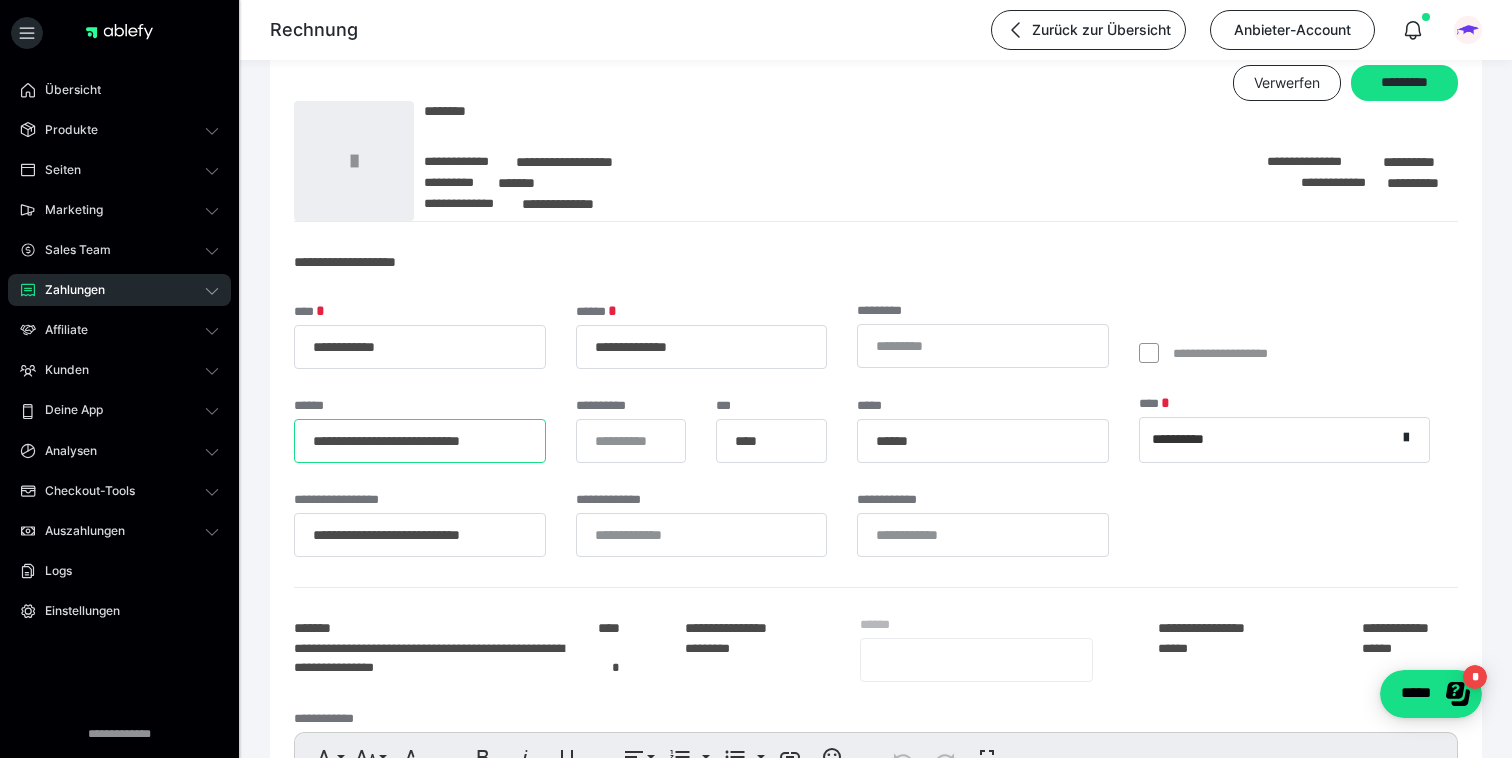 click on "**********" at bounding box center (420, 441) 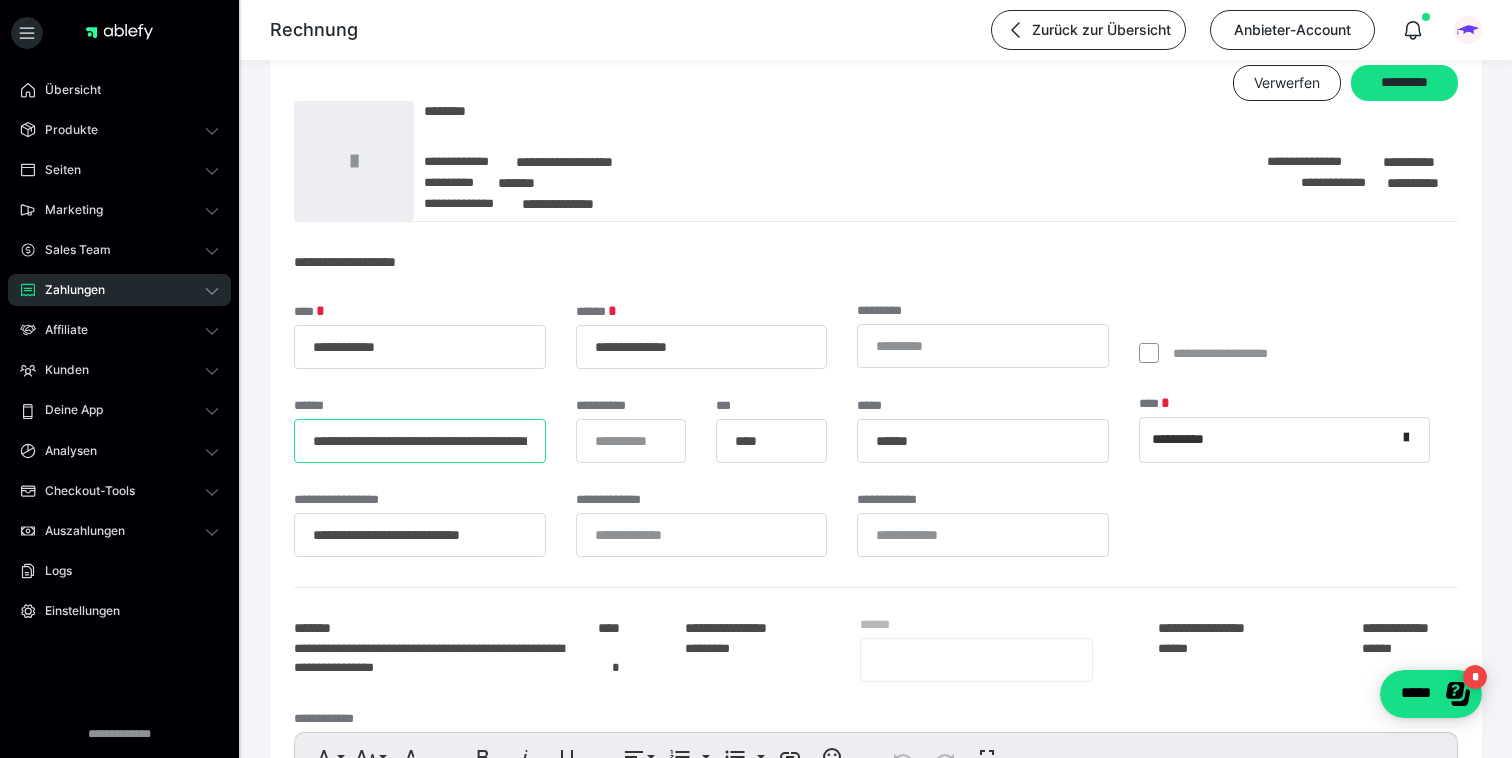 scroll, scrollTop: 0, scrollLeft: 75, axis: horizontal 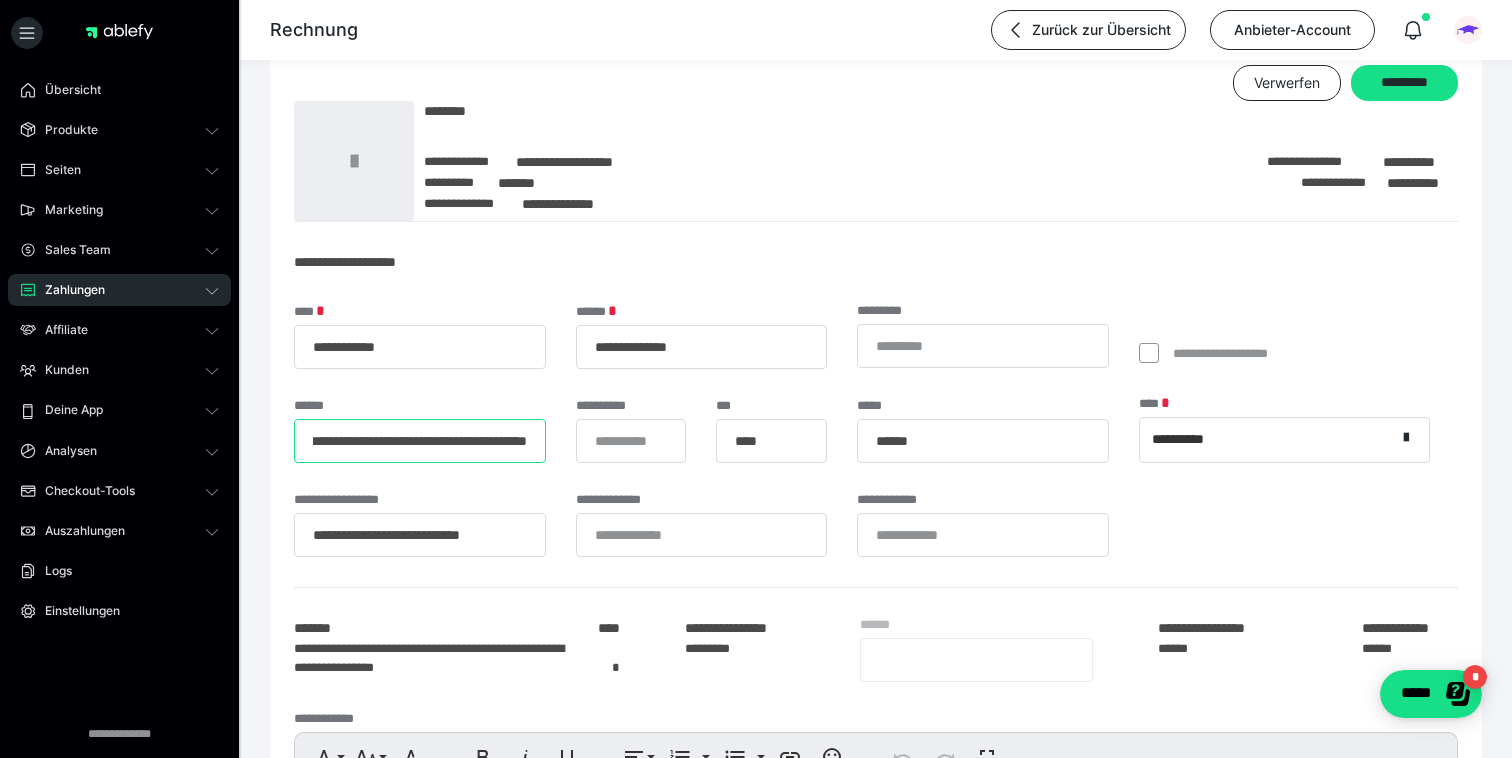 click on "**********" at bounding box center [420, 441] 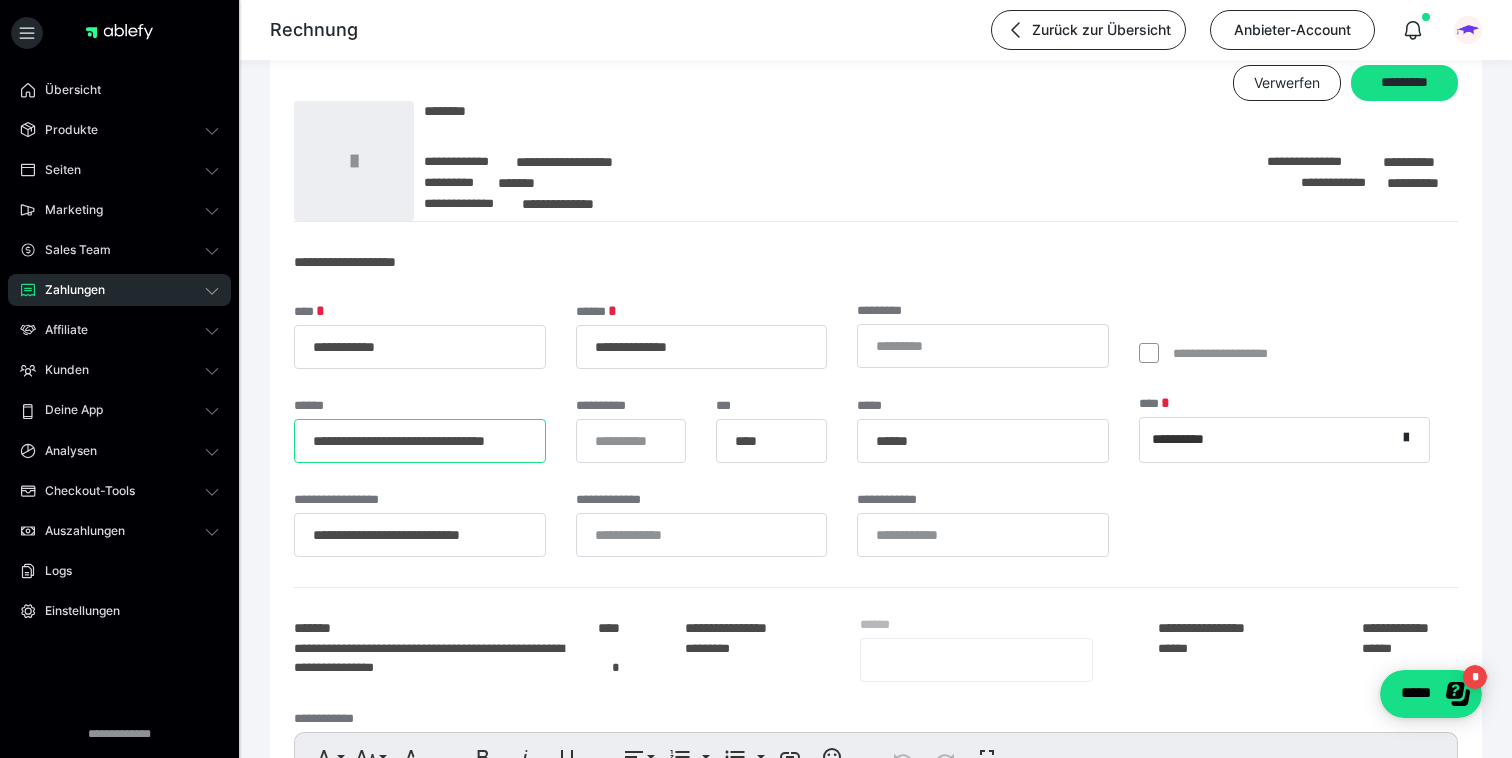 scroll, scrollTop: 0, scrollLeft: 16, axis: horizontal 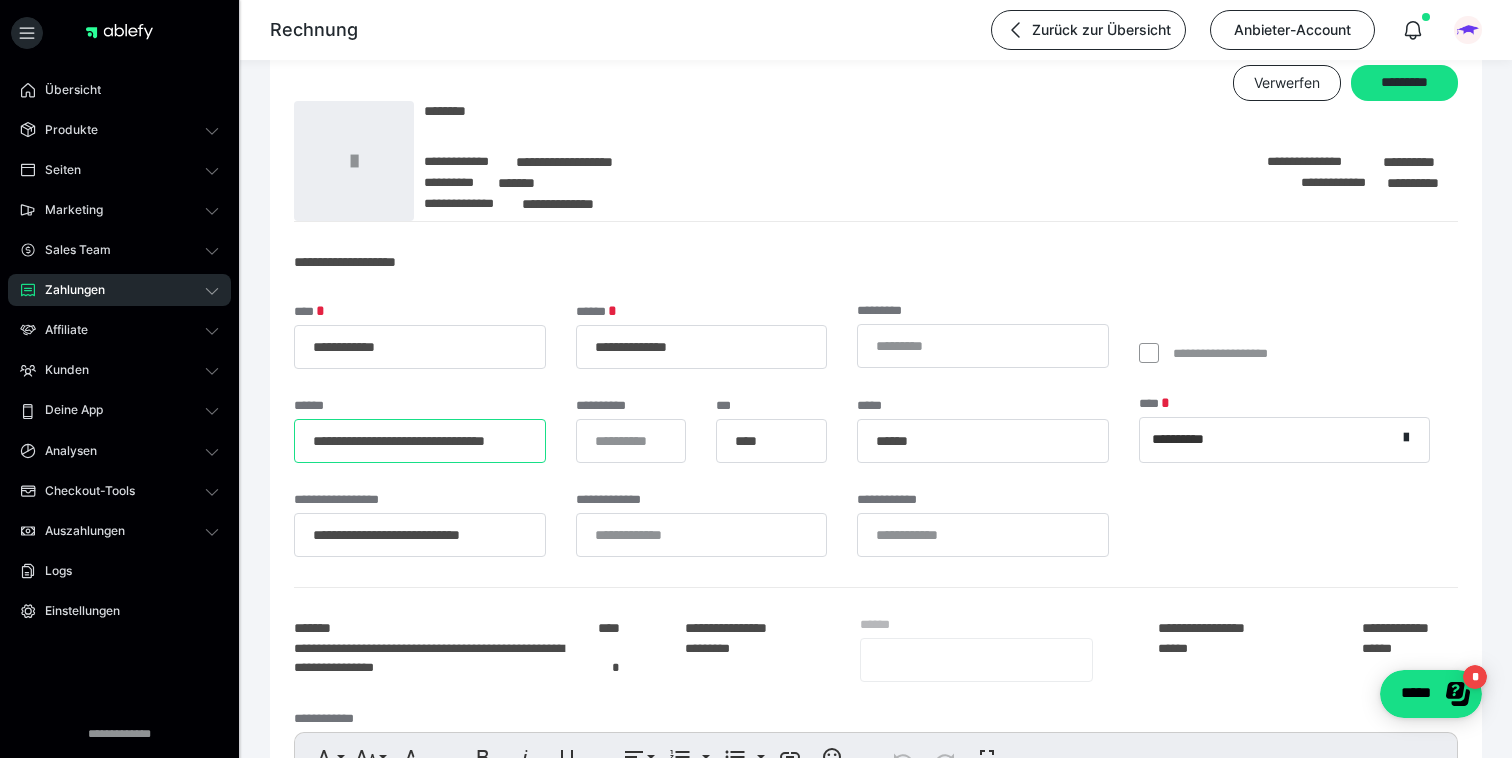 type on "**********" 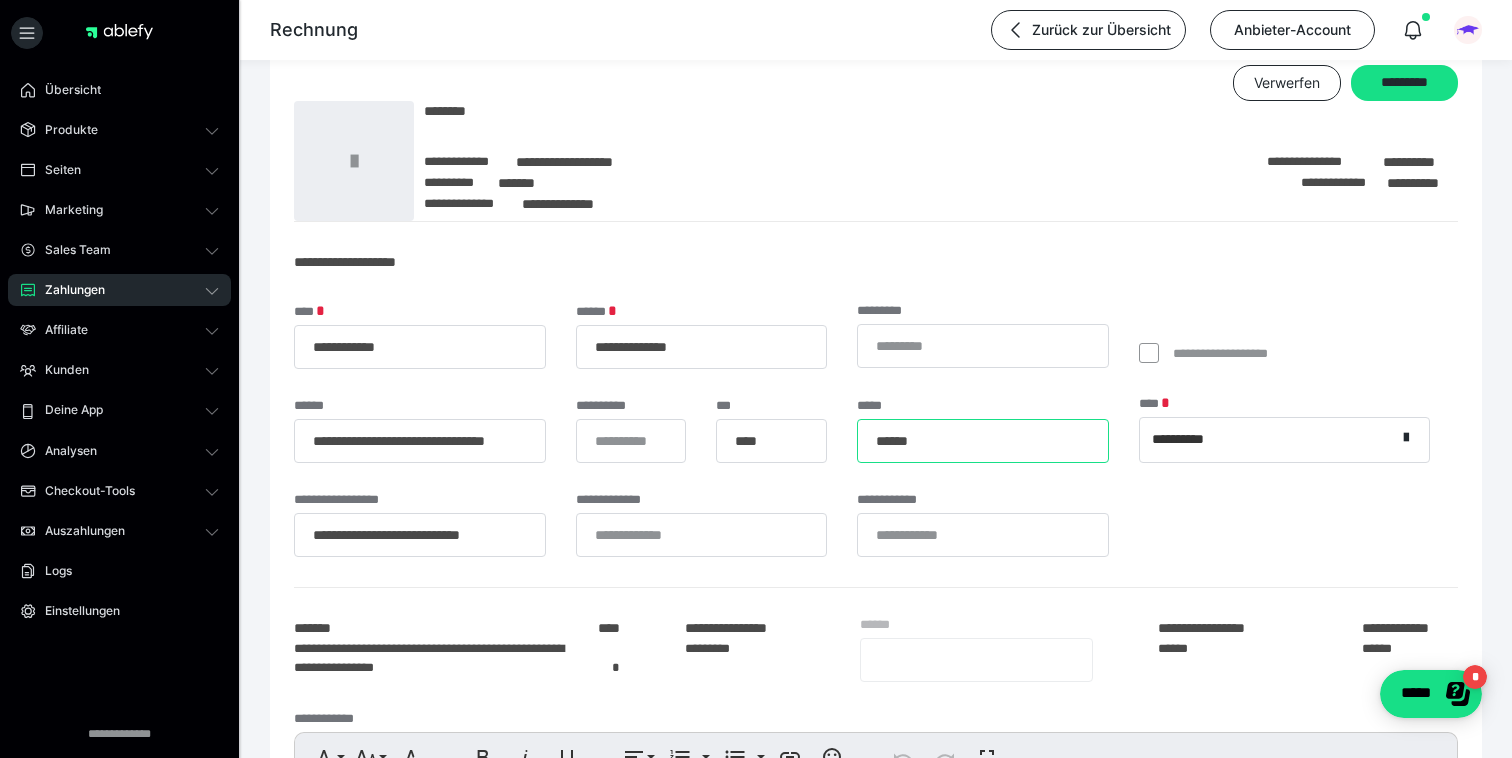 click on "******" at bounding box center [983, 441] 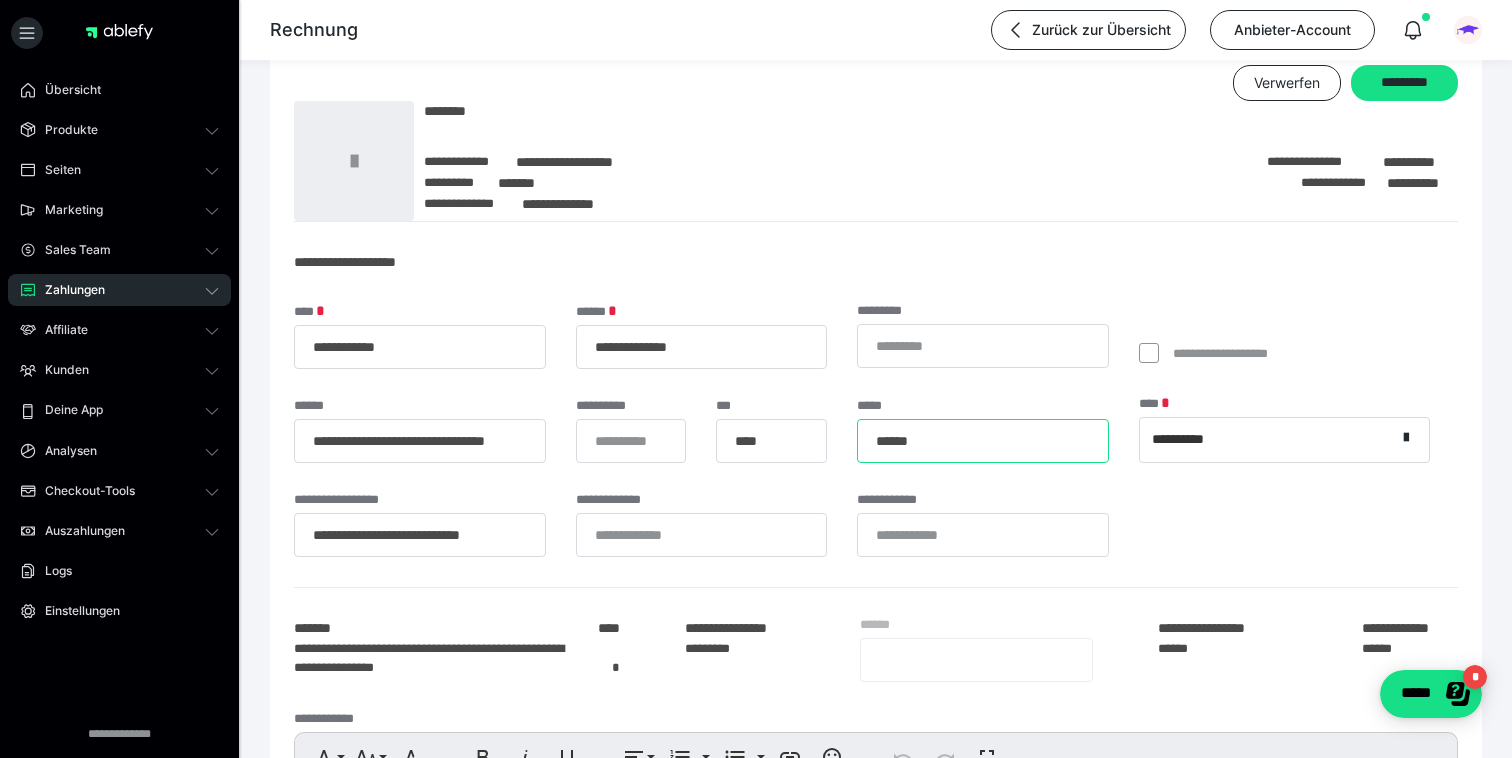 paste on "**" 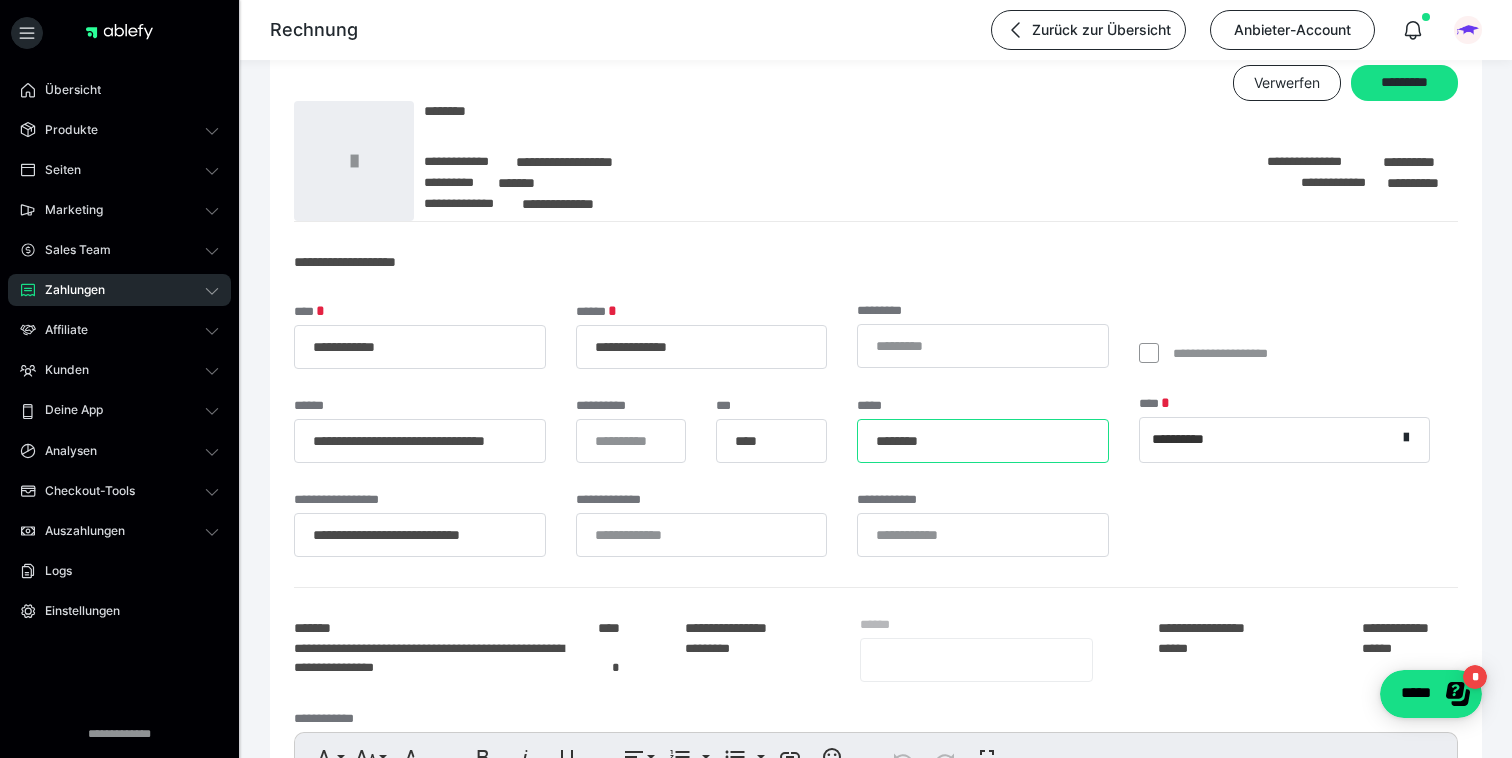 type on "********" 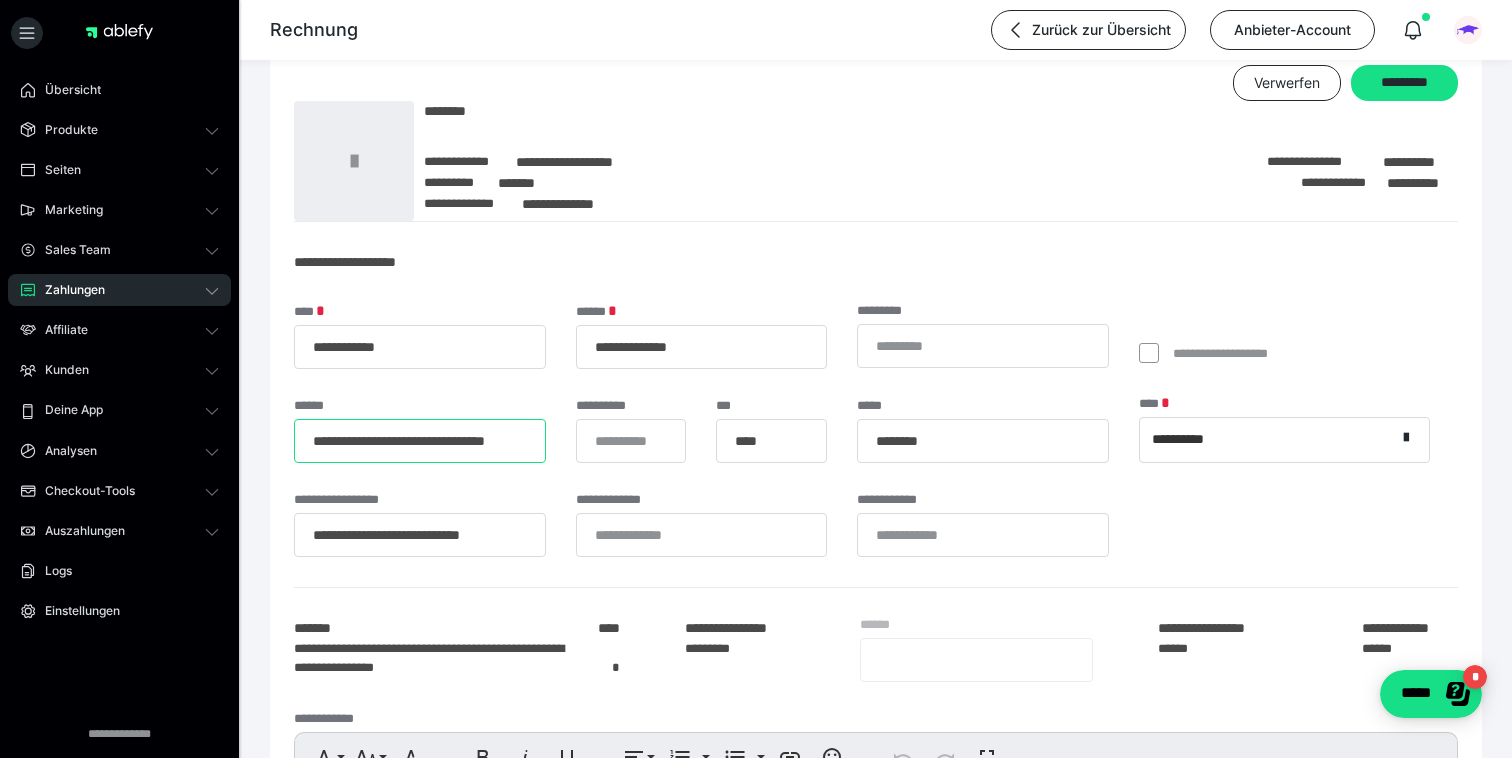 click on "**********" at bounding box center (420, 441) 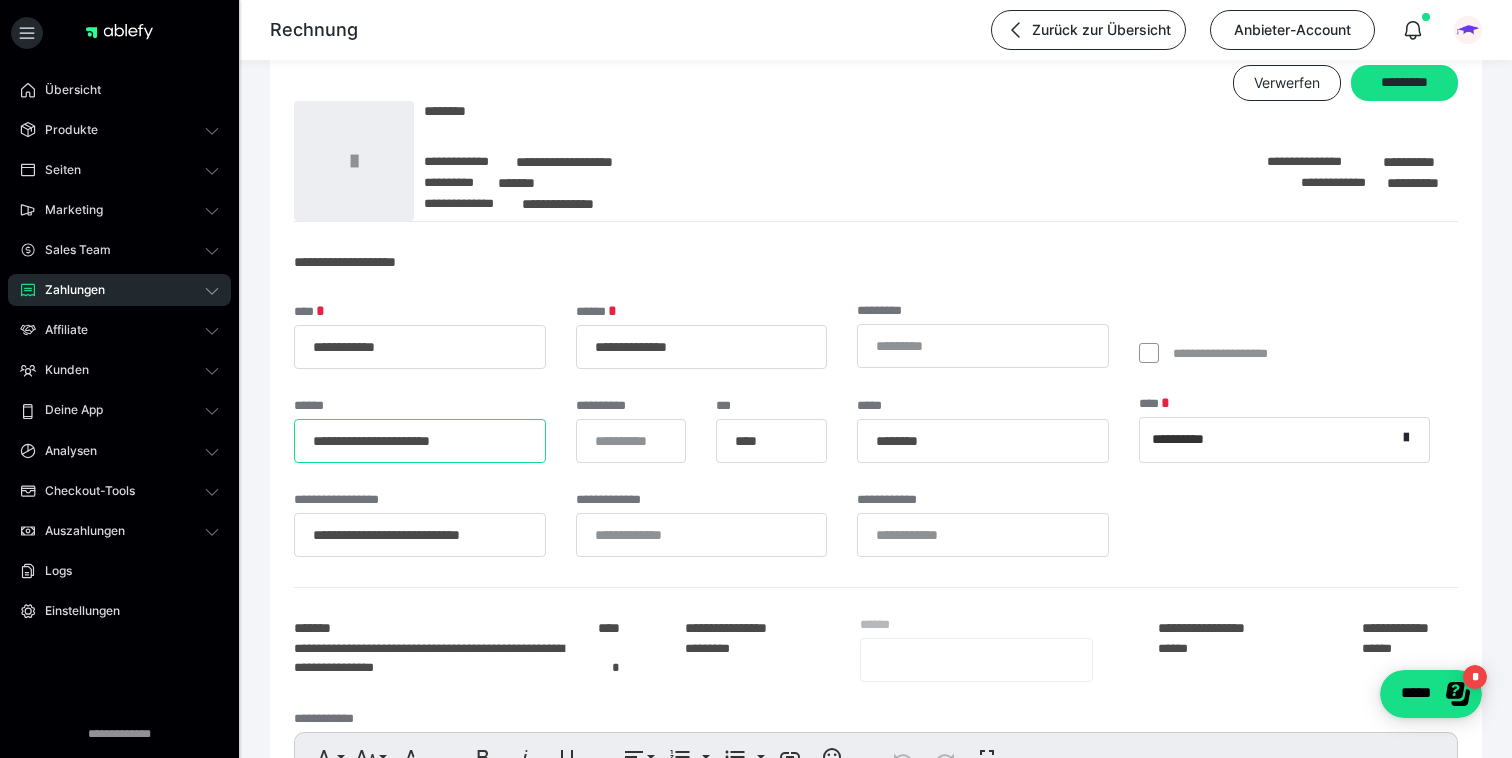 click on "**********" at bounding box center (420, 441) 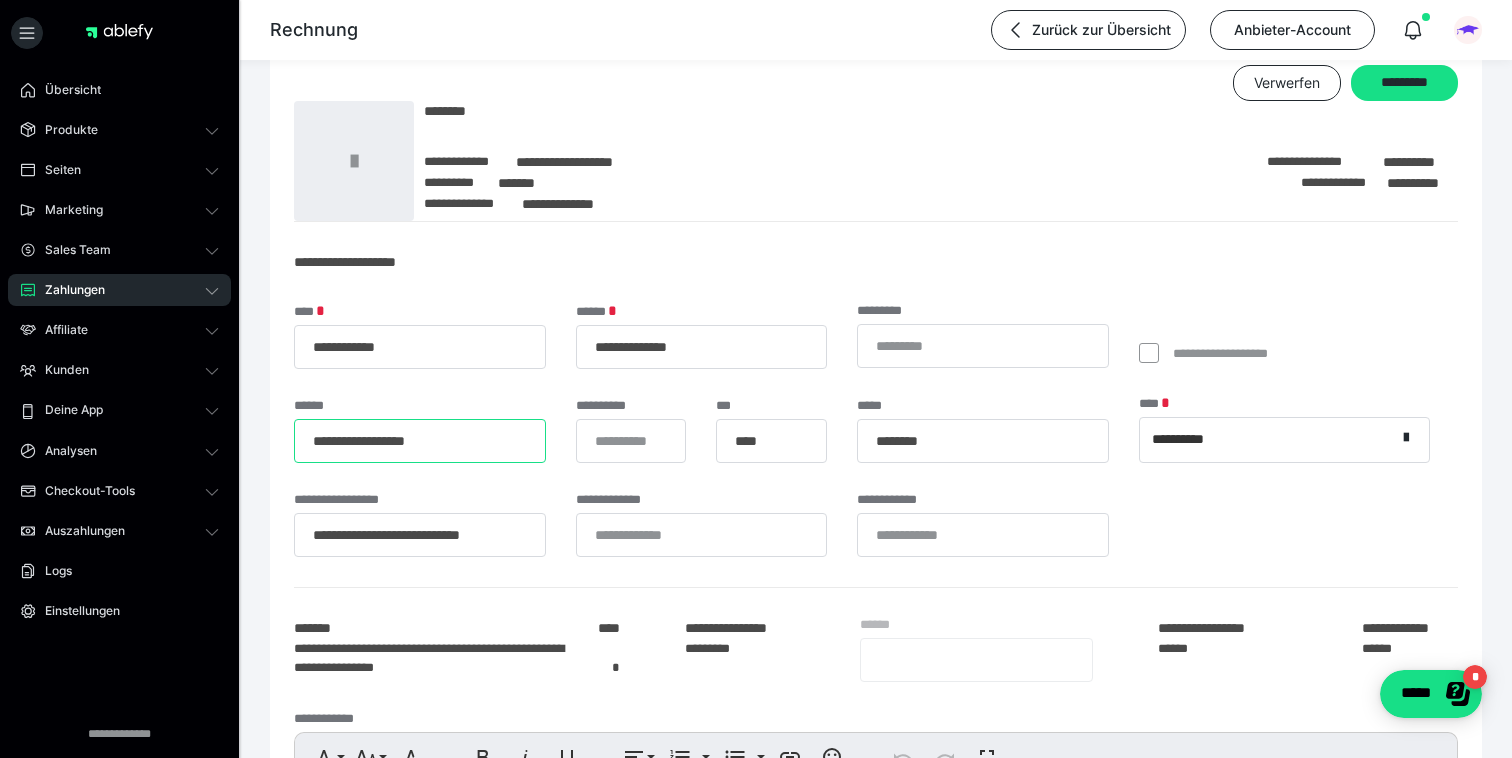 type on "**********" 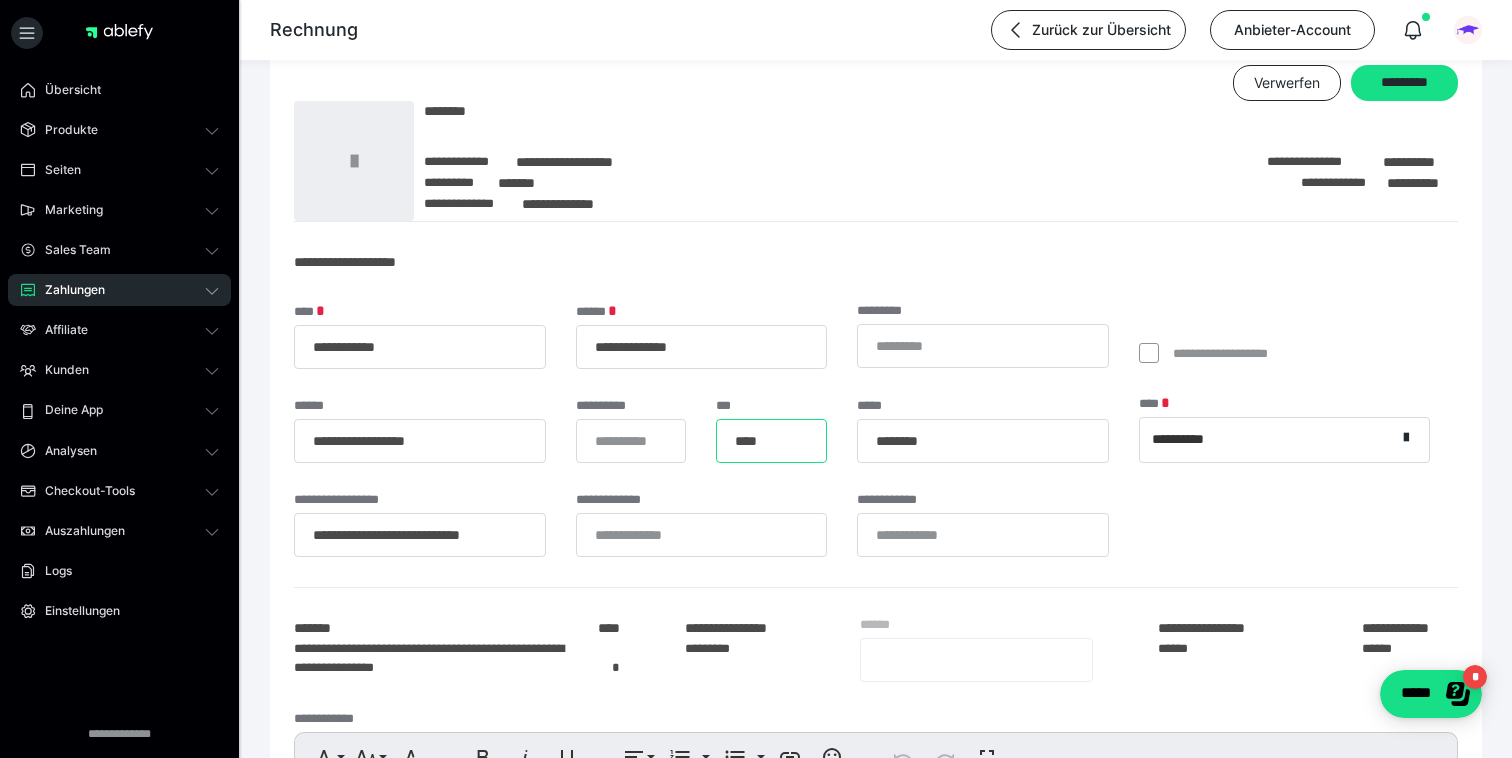 click on "****" at bounding box center (771, 441) 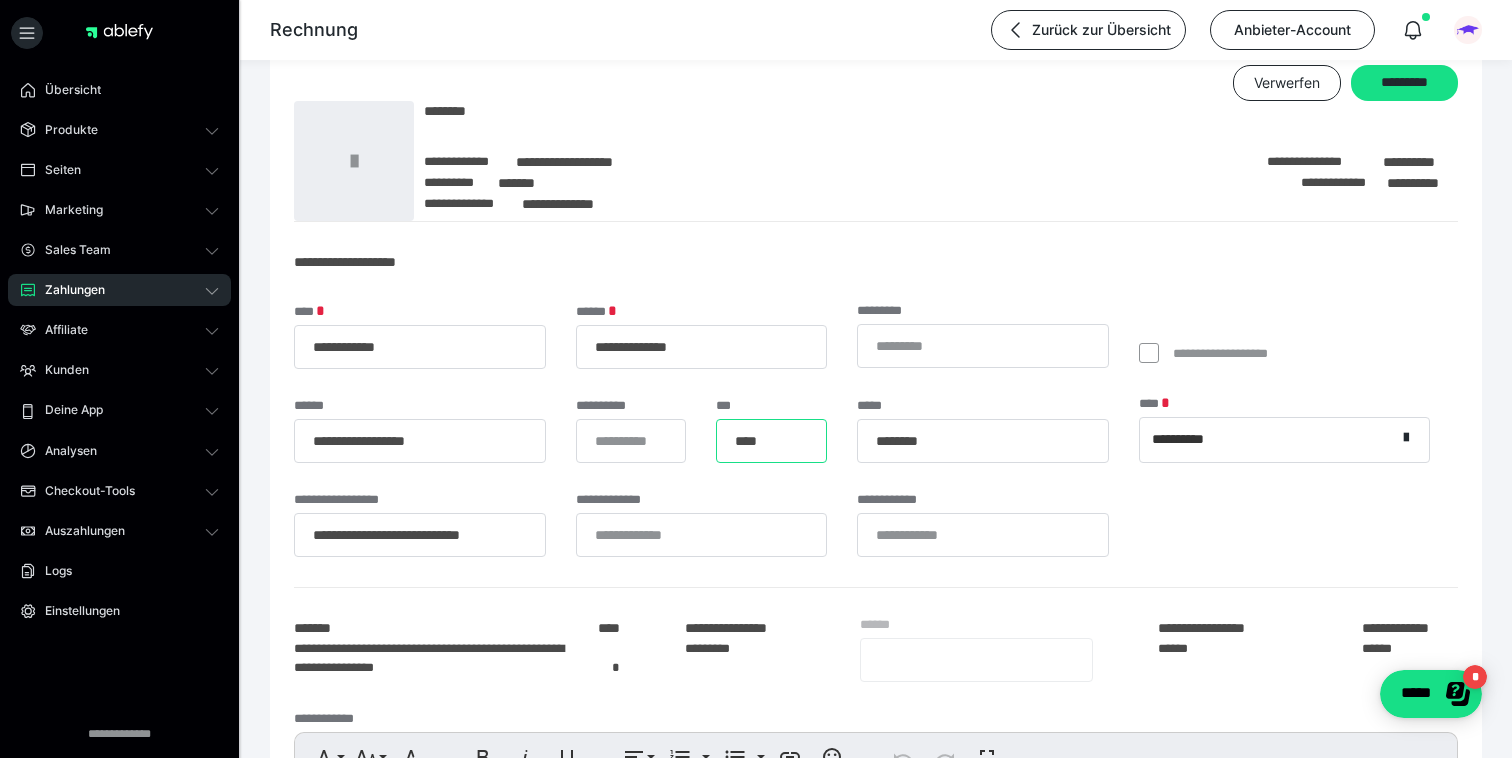 click on "****" at bounding box center [771, 441] 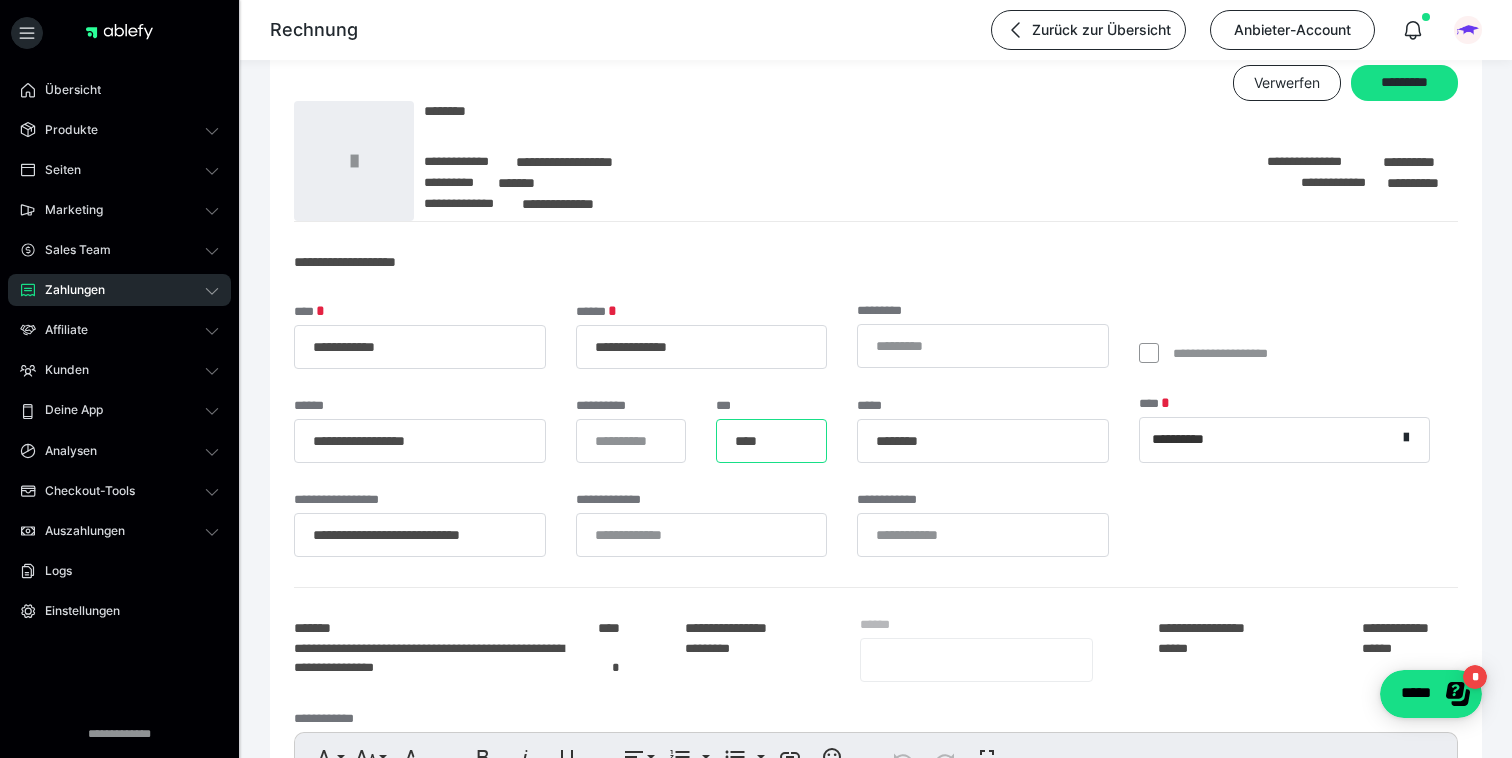 type on "****" 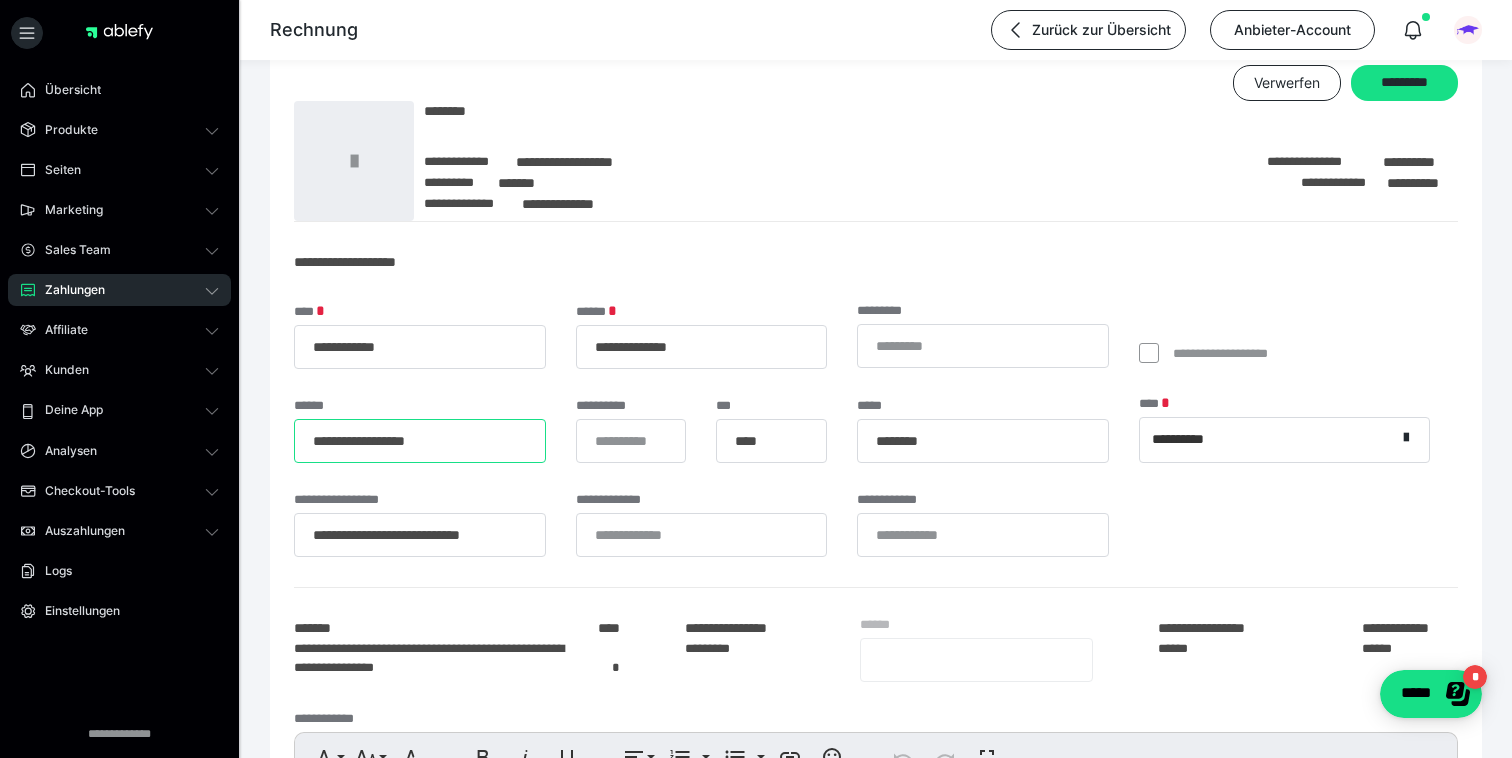 click on "**********" at bounding box center [420, 441] 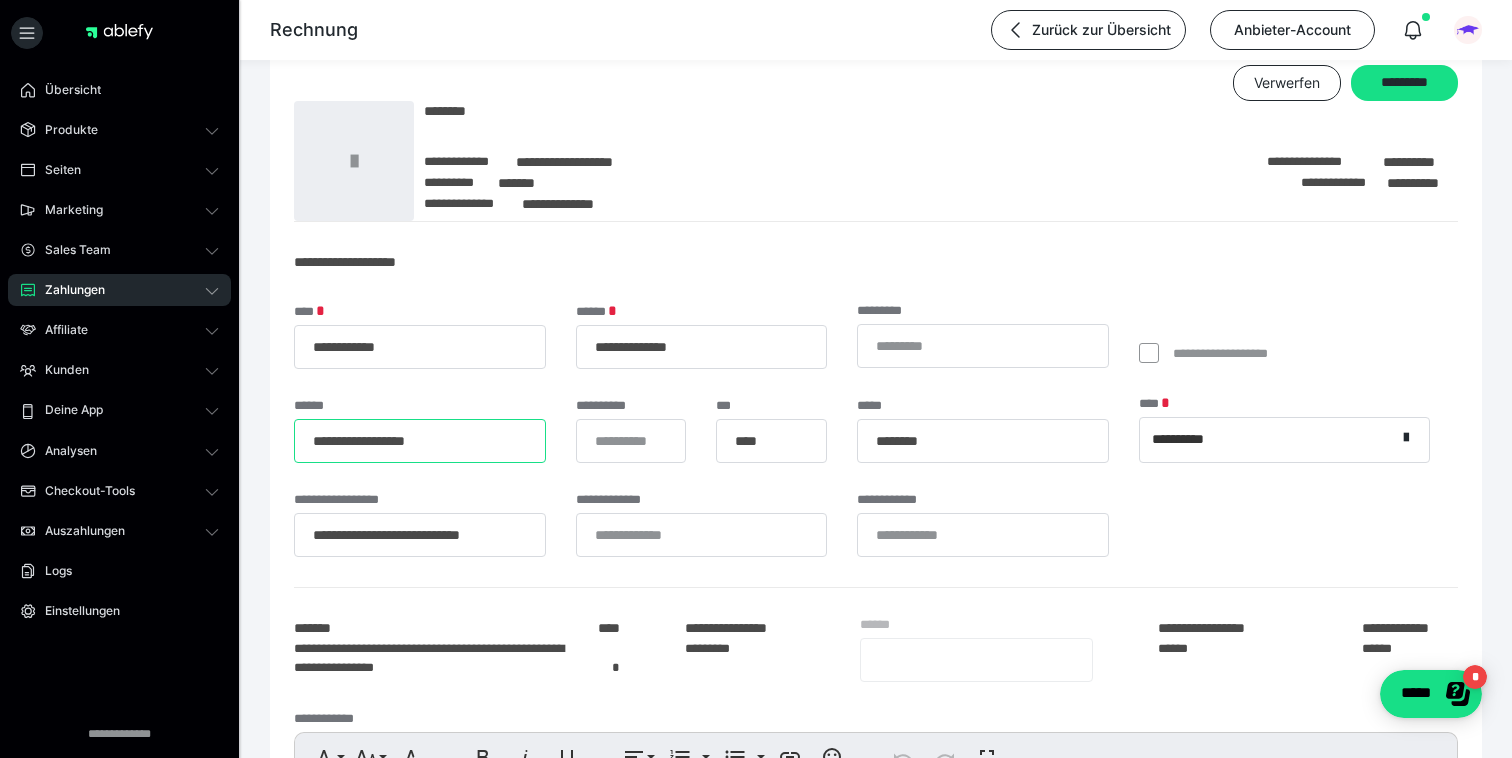 drag, startPoint x: 491, startPoint y: 441, endPoint x: 422, endPoint y: 438, distance: 69.065186 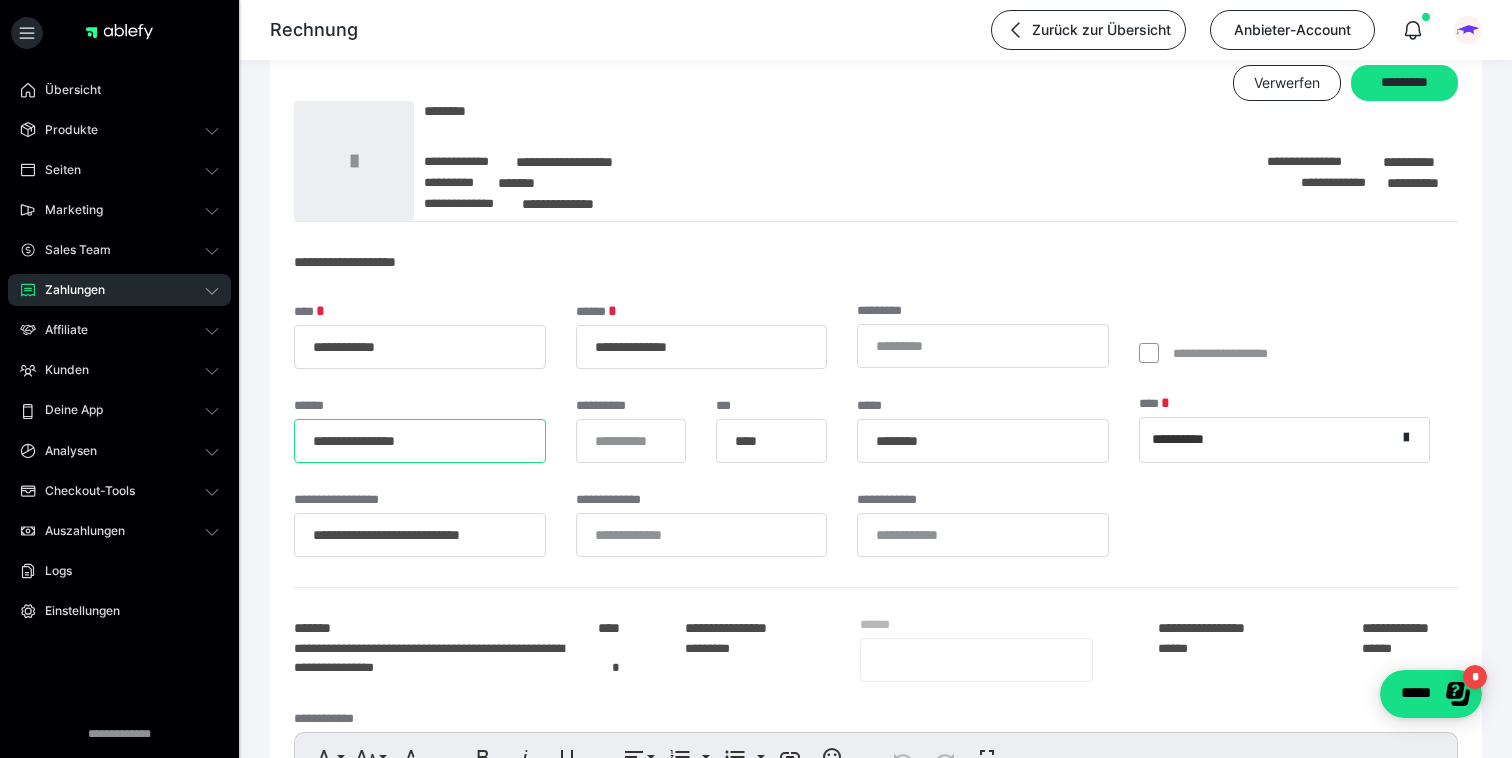 type on "**********" 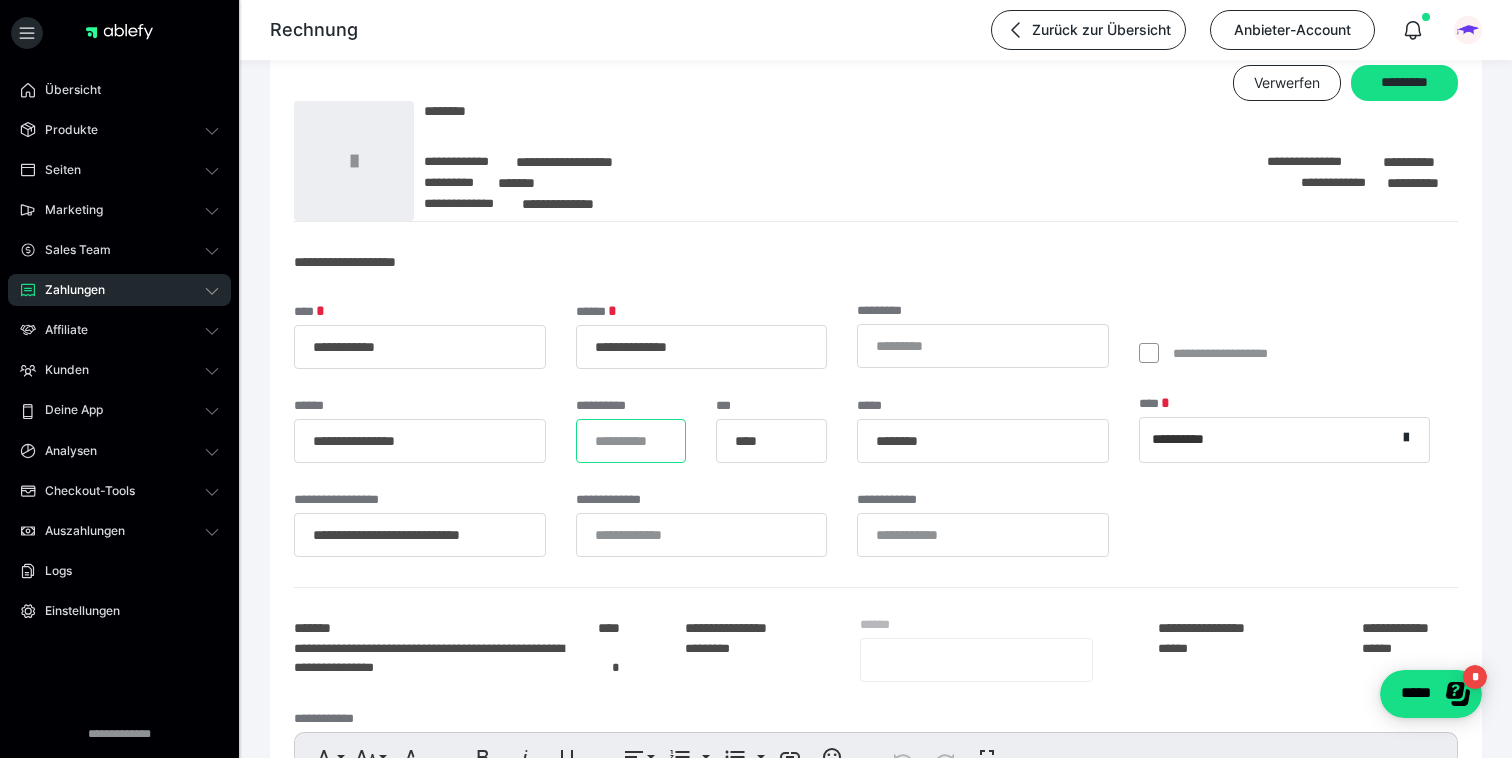 click on "**********" at bounding box center [631, 441] 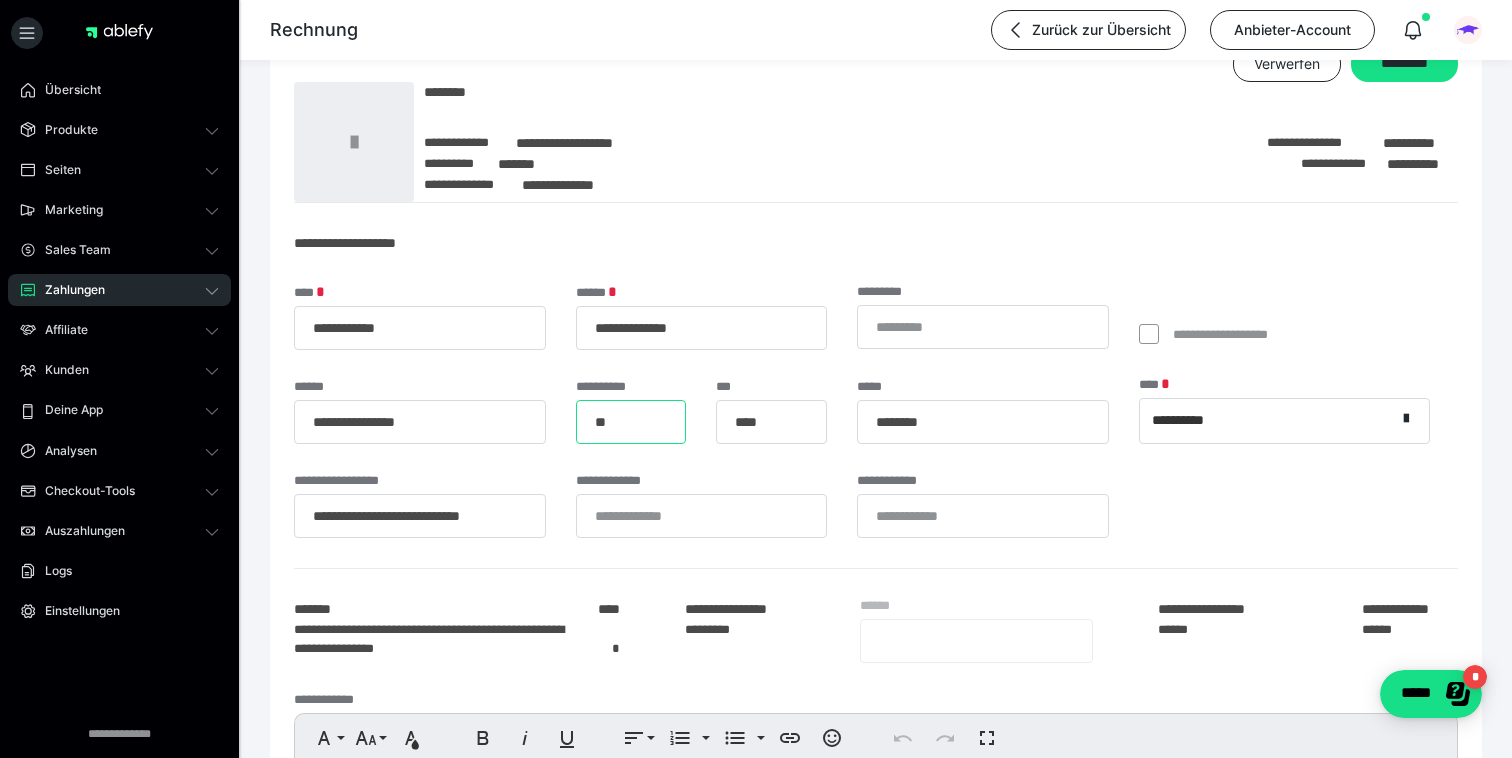 scroll, scrollTop: 57, scrollLeft: 0, axis: vertical 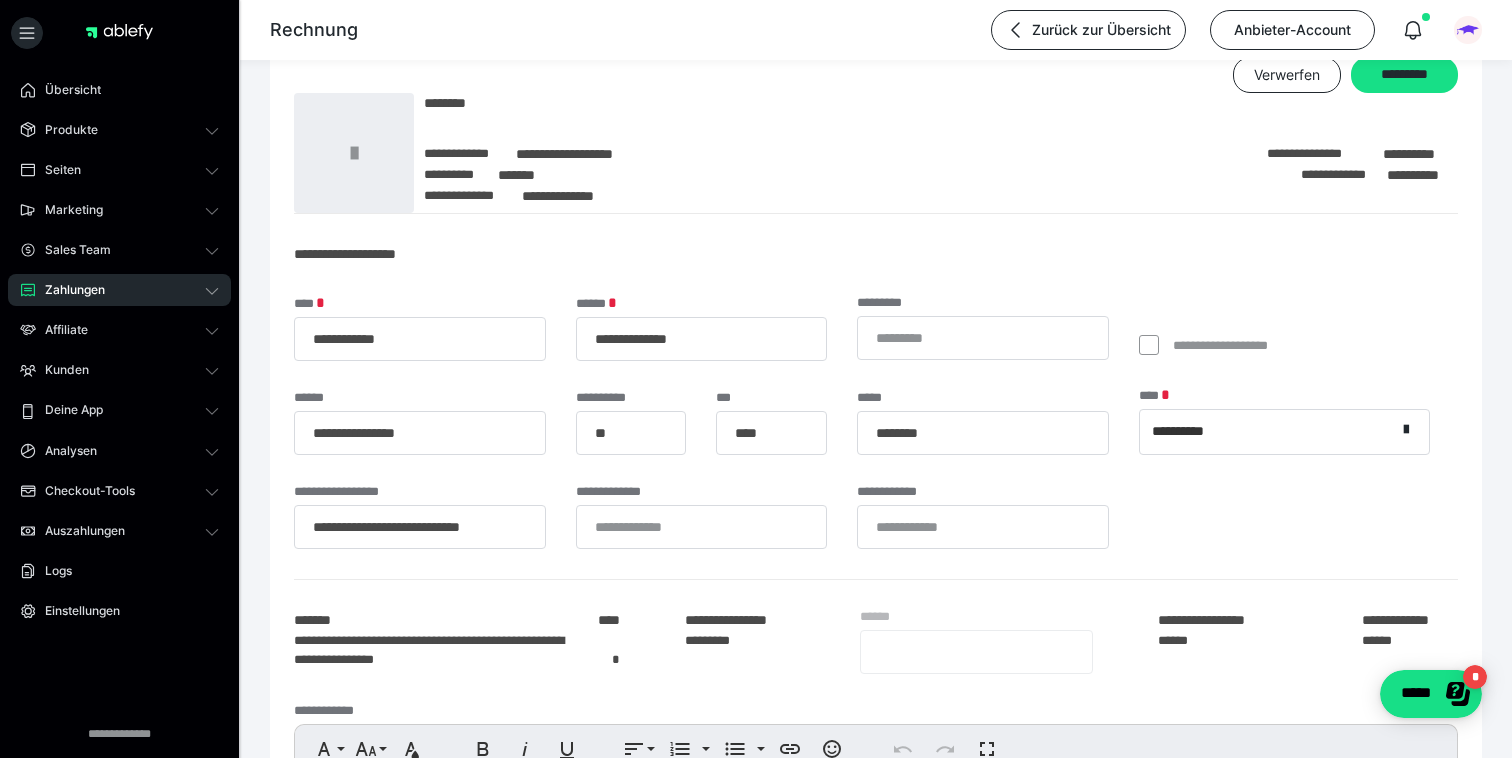 type on "*" 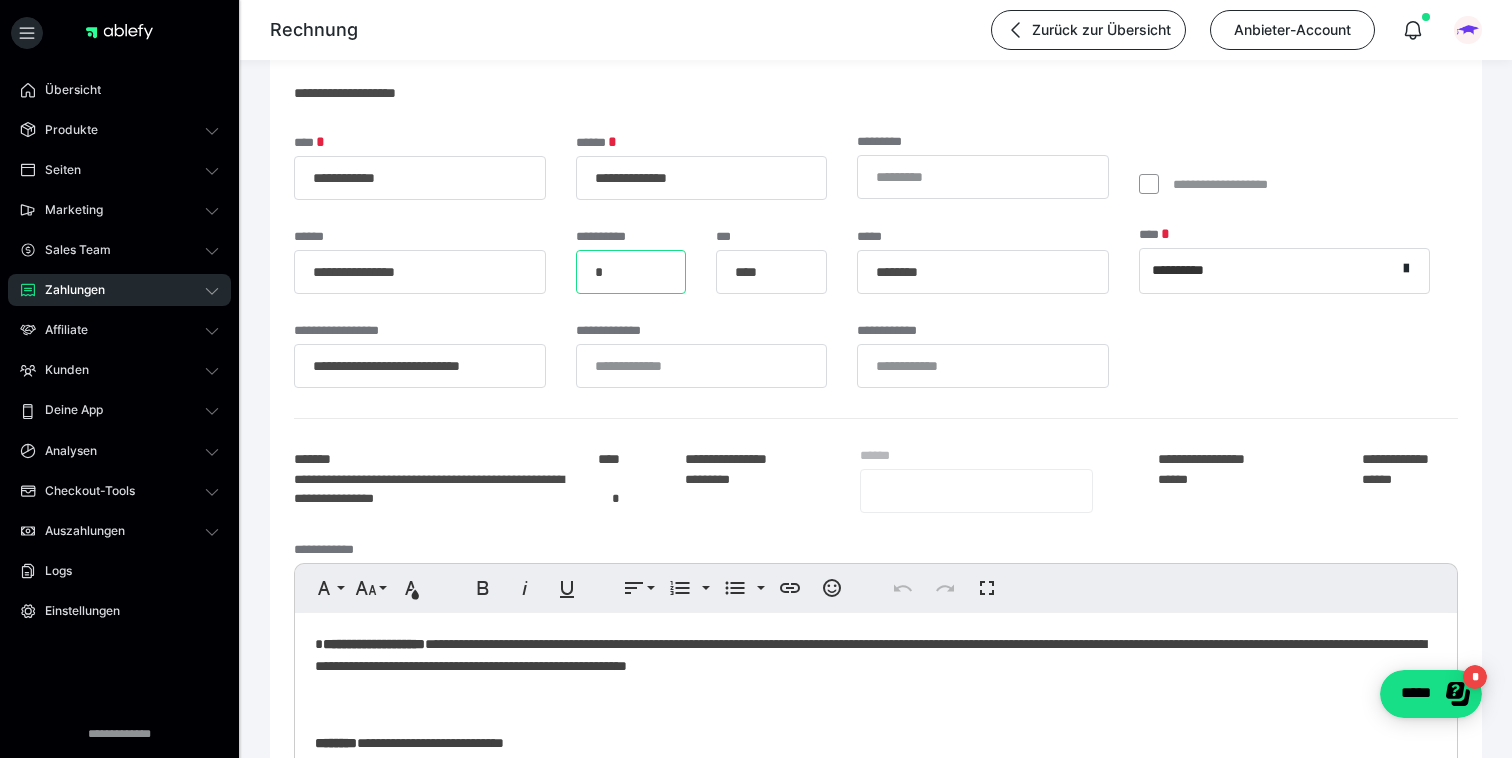 scroll, scrollTop: 221, scrollLeft: 0, axis: vertical 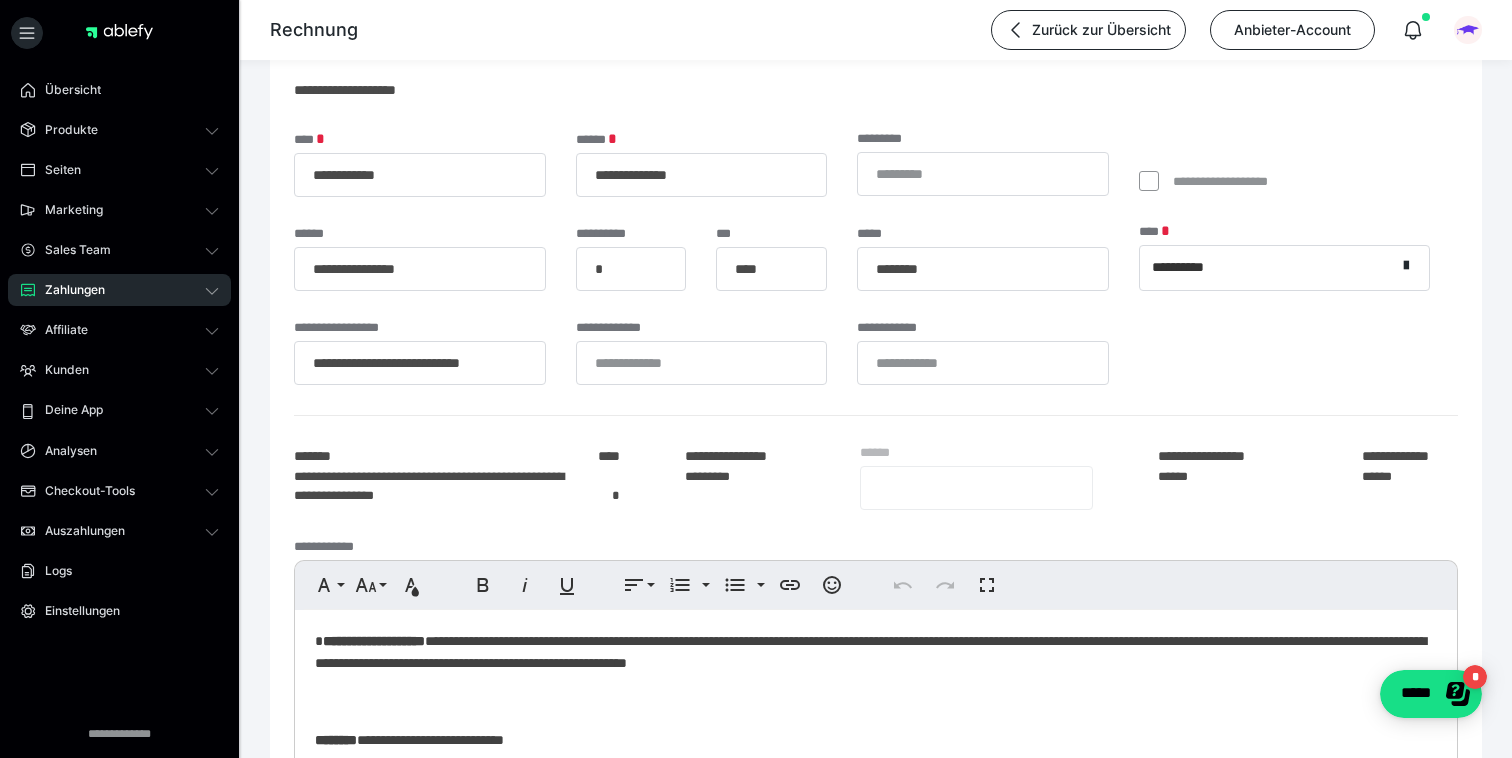 click on "**********" at bounding box center [1284, 197] 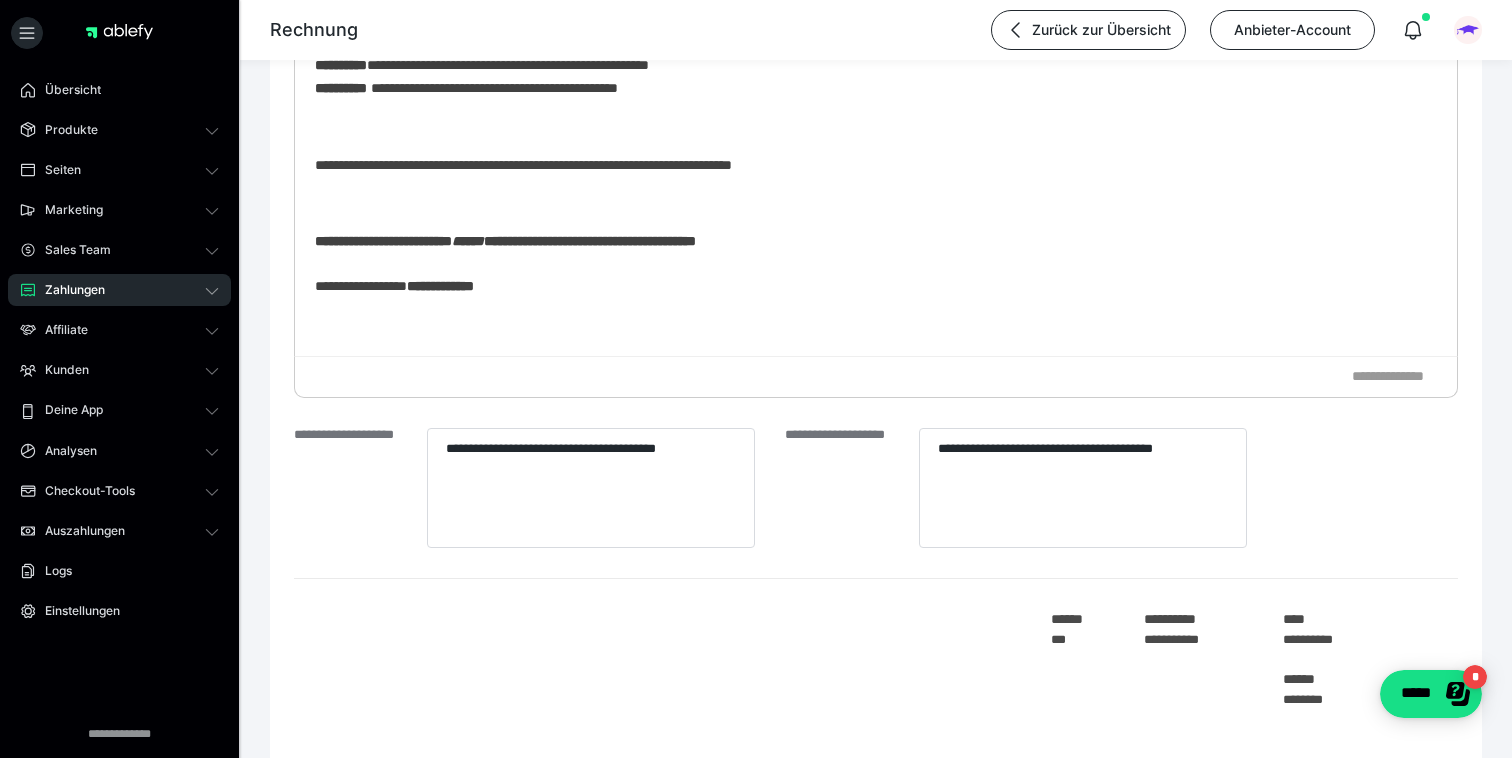 scroll, scrollTop: 1773, scrollLeft: 0, axis: vertical 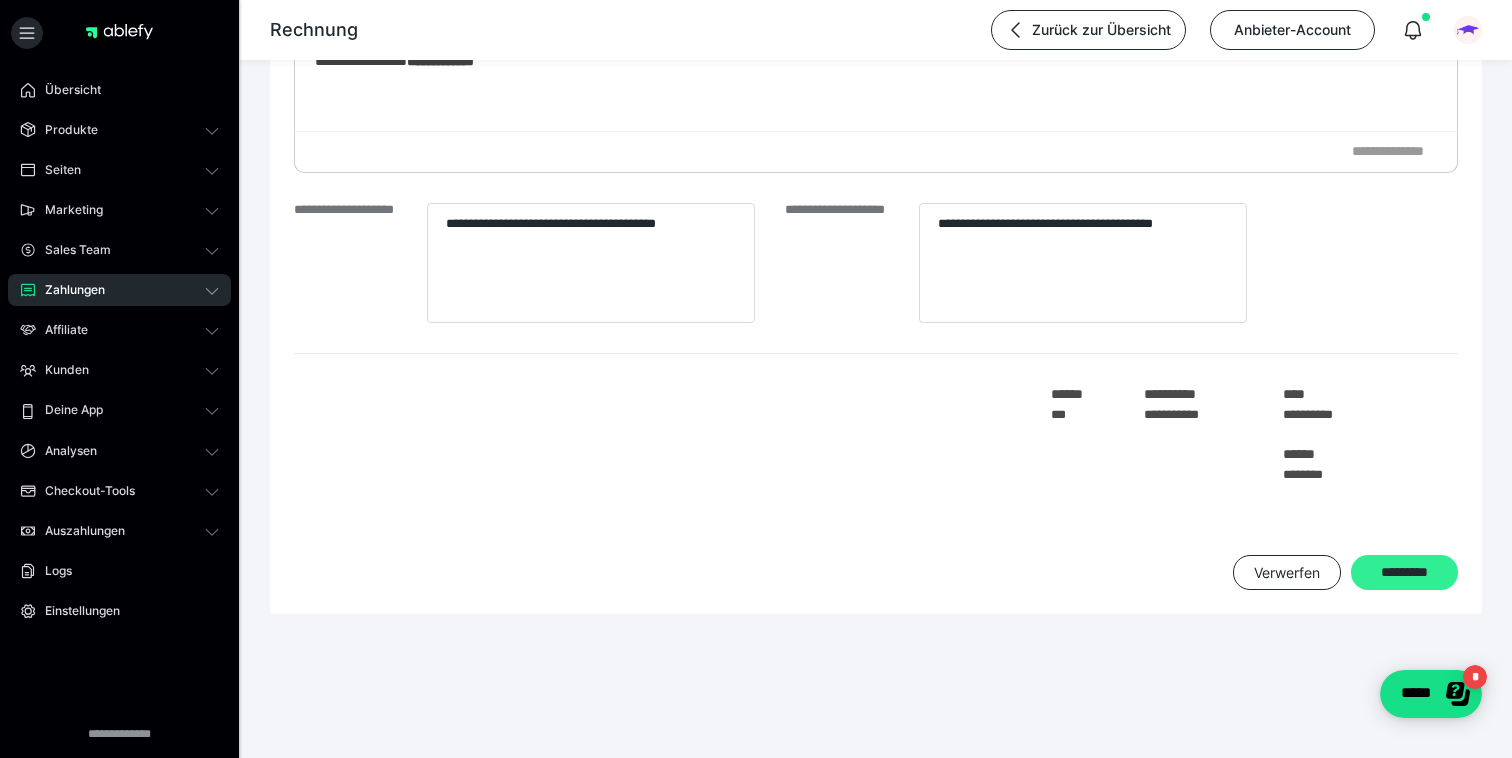 click on "*********" at bounding box center [1404, -1641] 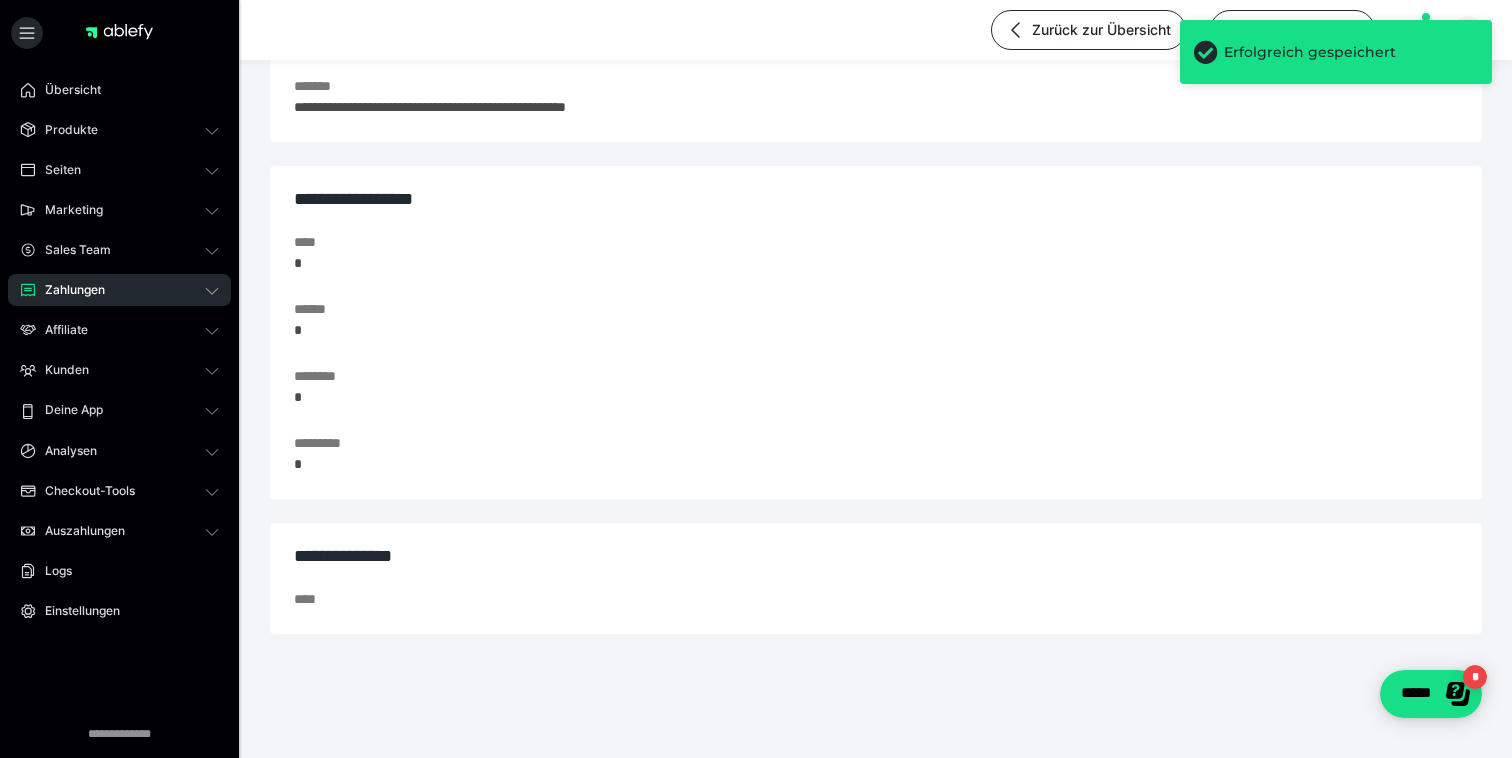 scroll, scrollTop: 0, scrollLeft: 0, axis: both 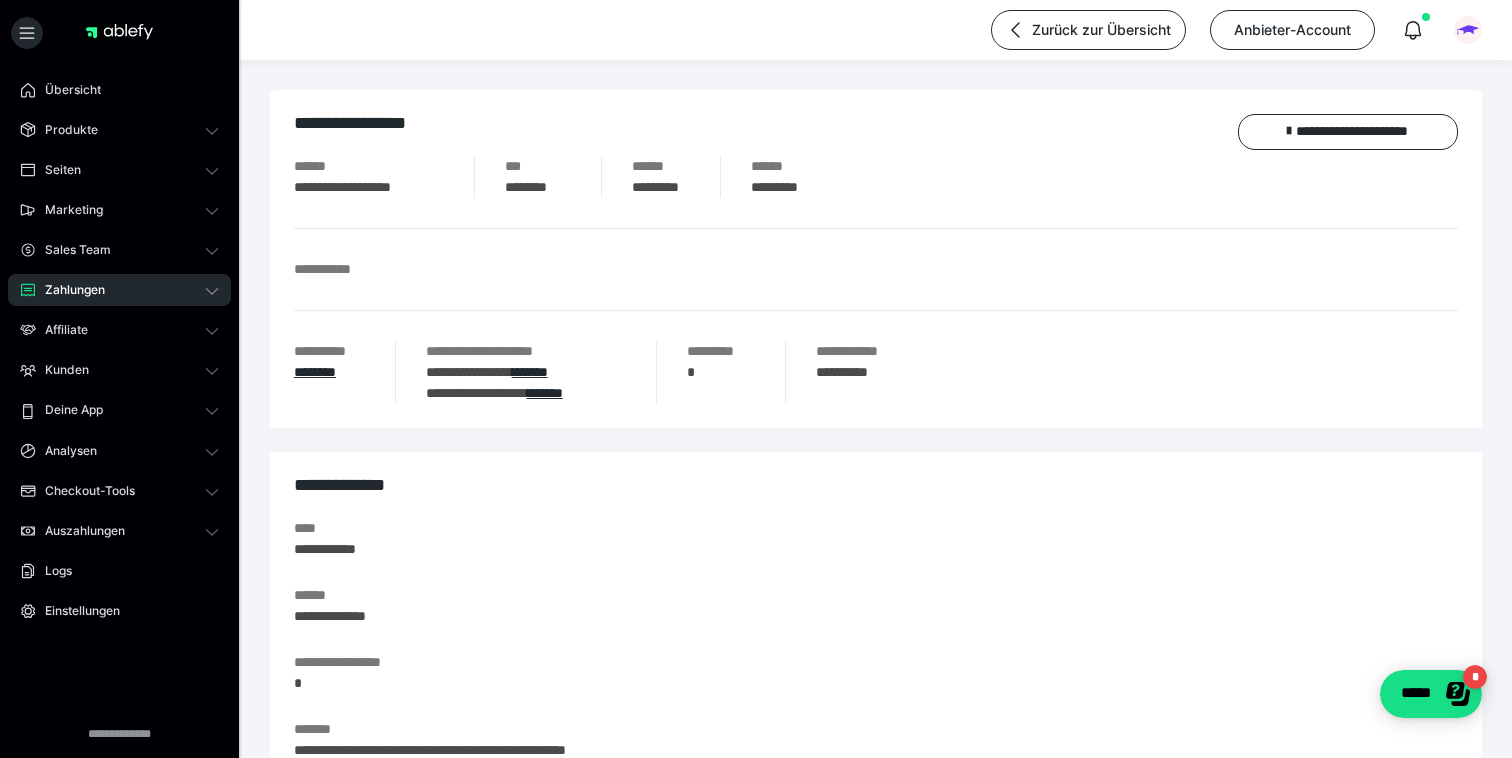 click on "Zahlungen" at bounding box center [68, 290] 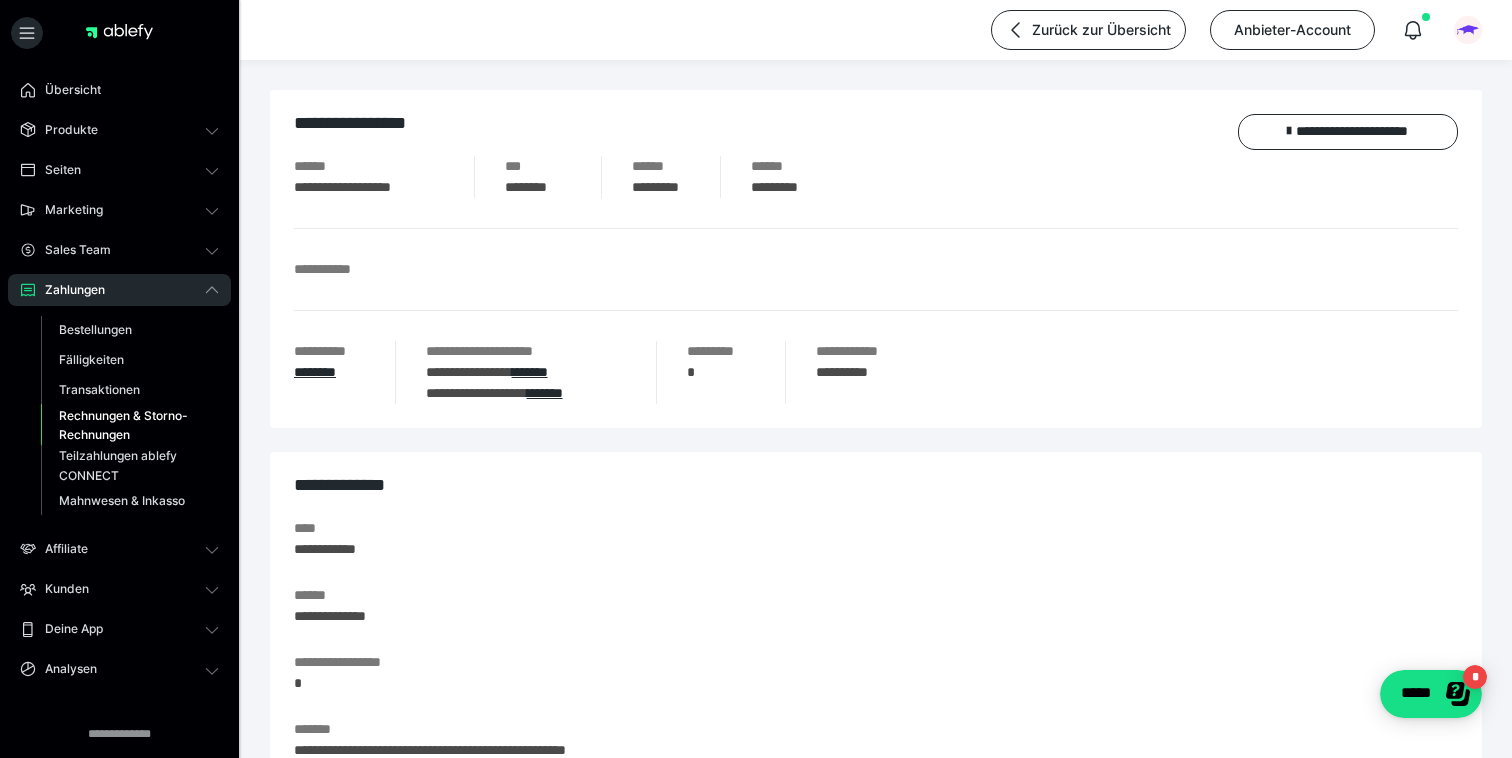 click on "Rechnungen & Storno-Rechnungen" at bounding box center [126, 425] 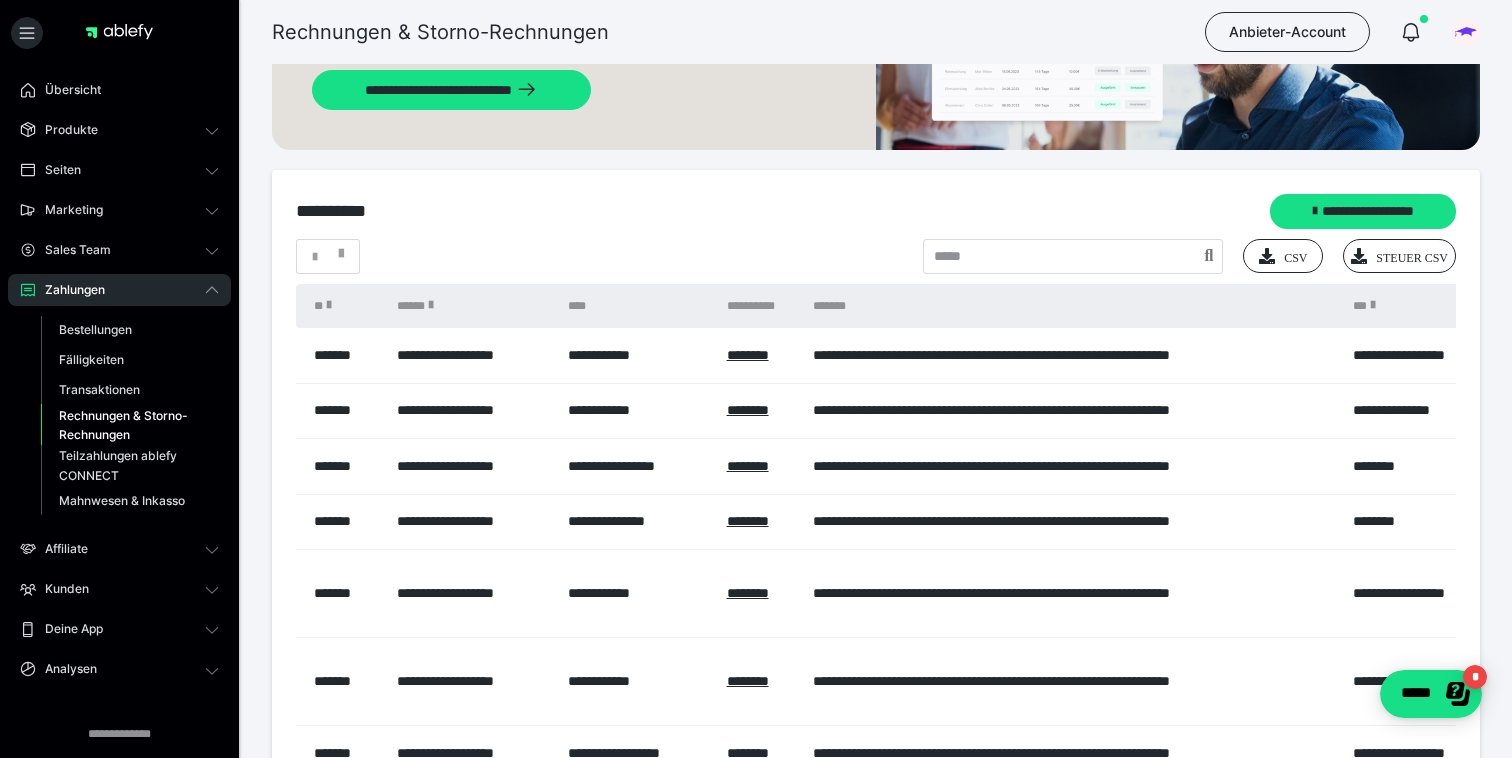 scroll, scrollTop: 191, scrollLeft: 0, axis: vertical 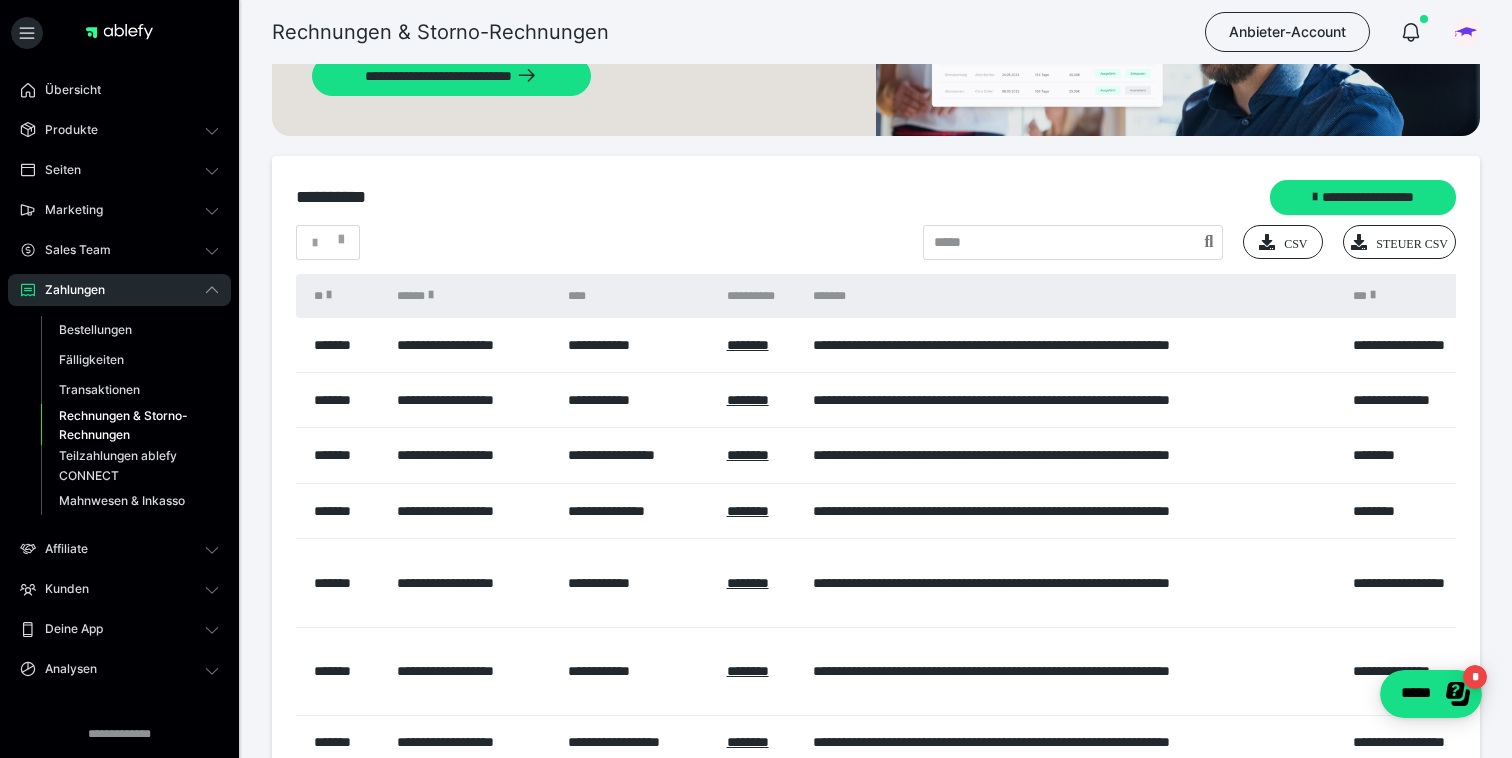 click on "*******" at bounding box center [341, 345] 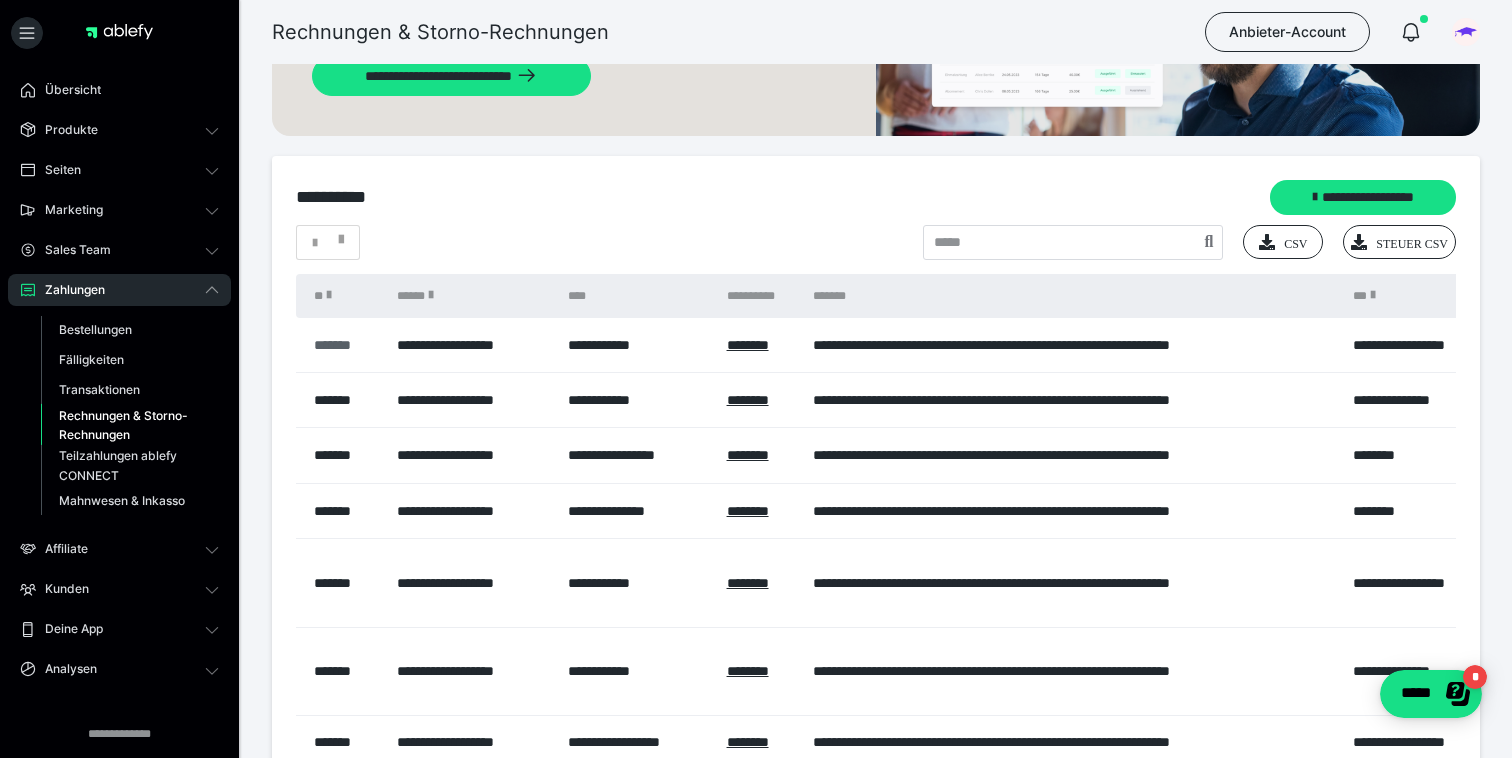 click on "*******" at bounding box center (345, 345) 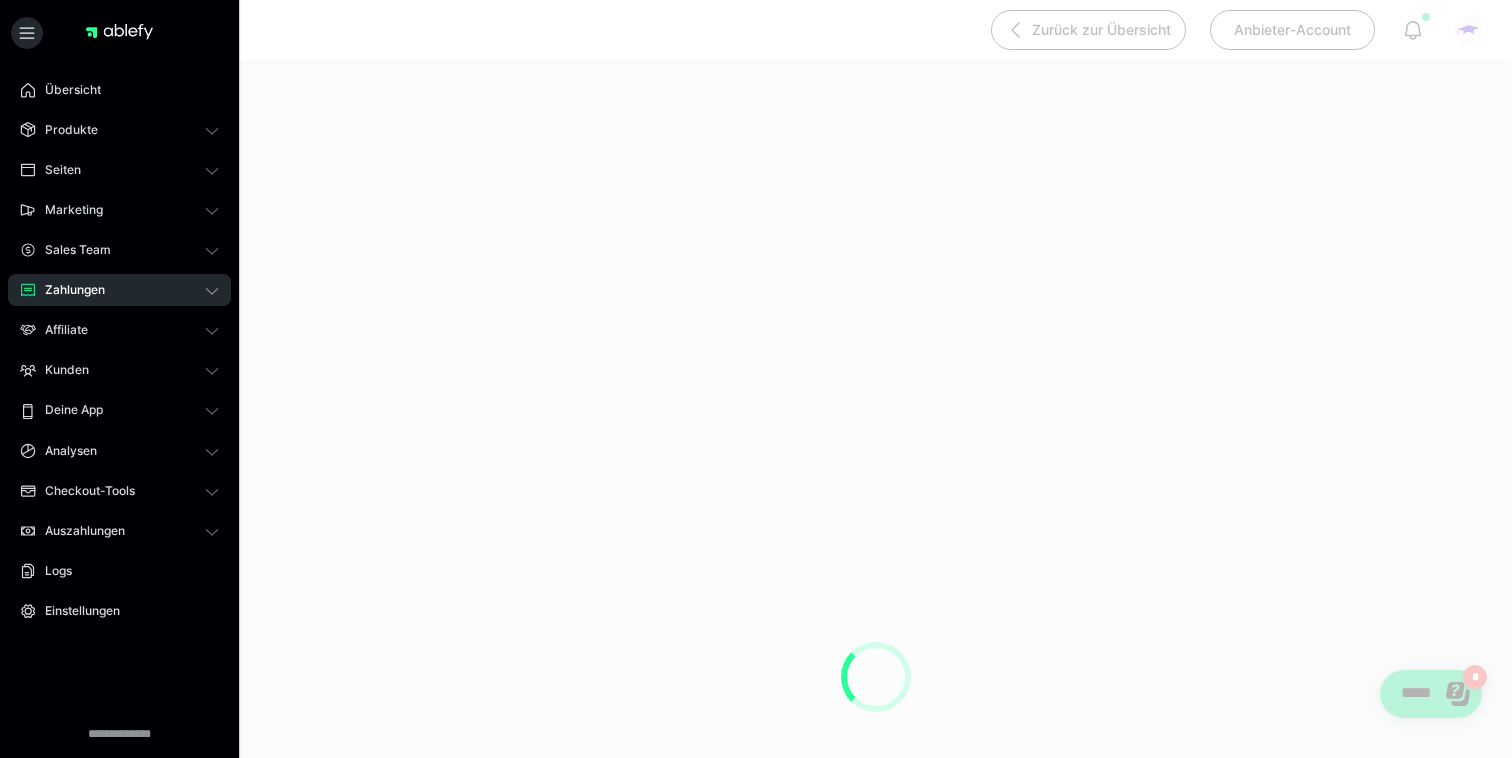 scroll, scrollTop: 0, scrollLeft: 0, axis: both 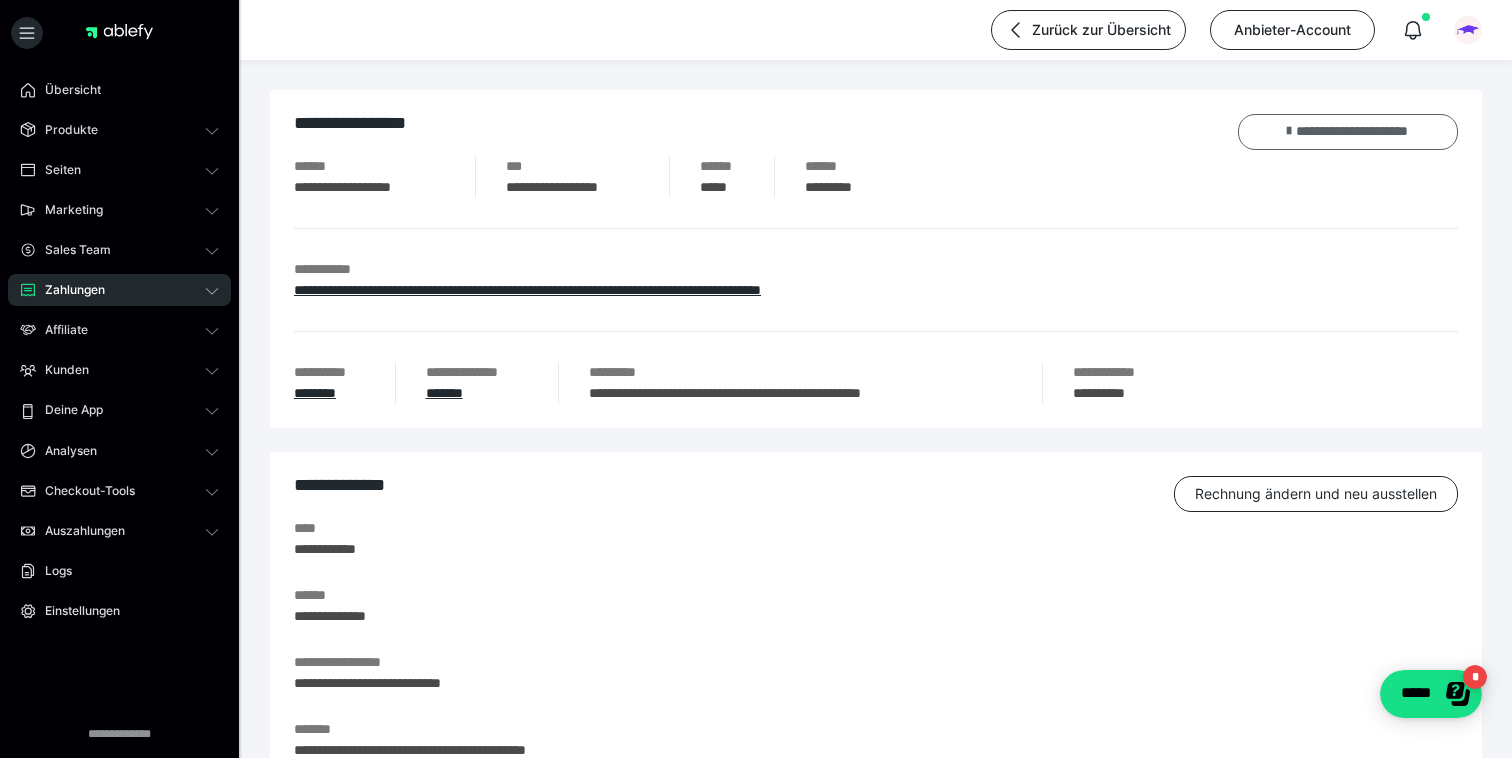 click on "**********" at bounding box center [1348, 132] 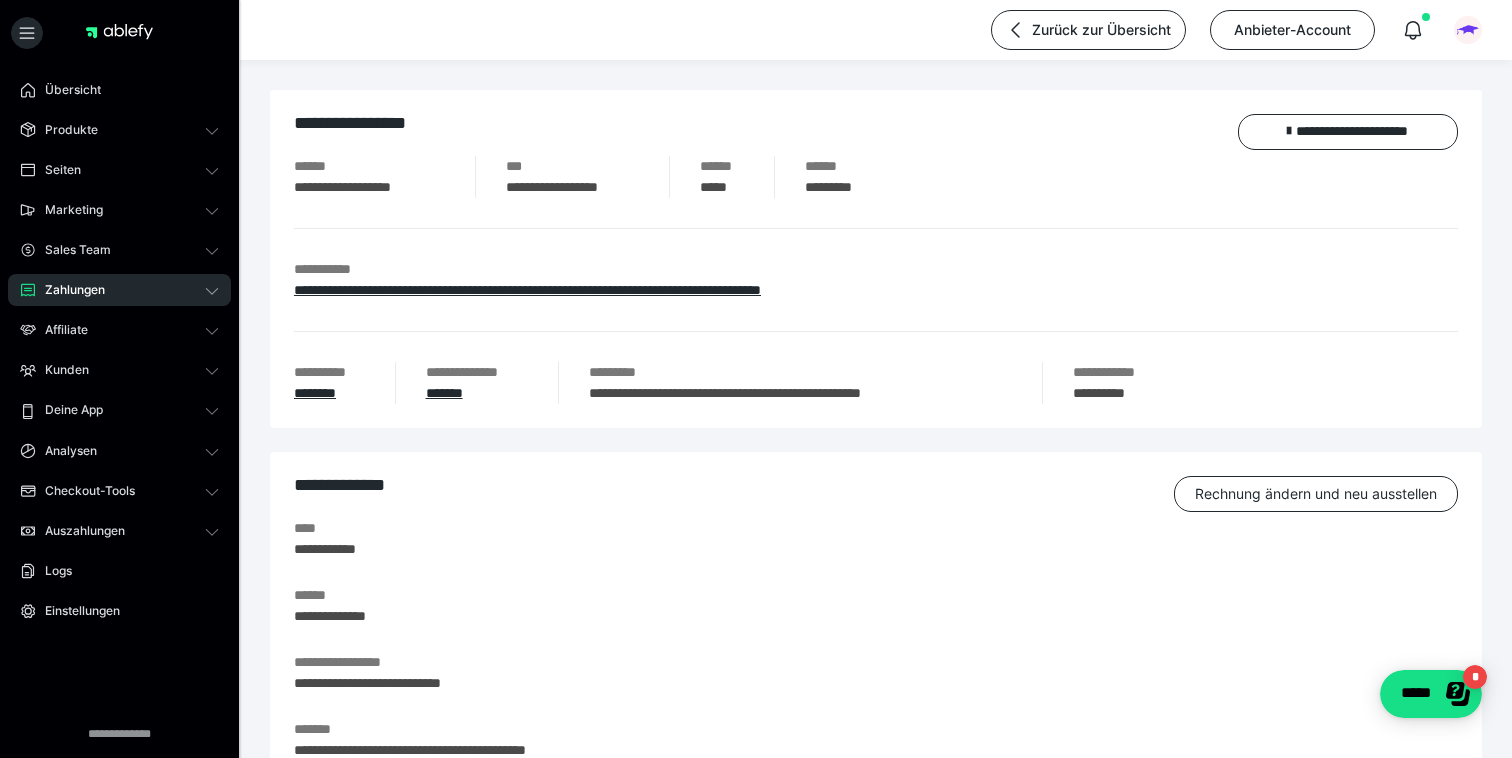 click on "Zahlungen" at bounding box center (119, 290) 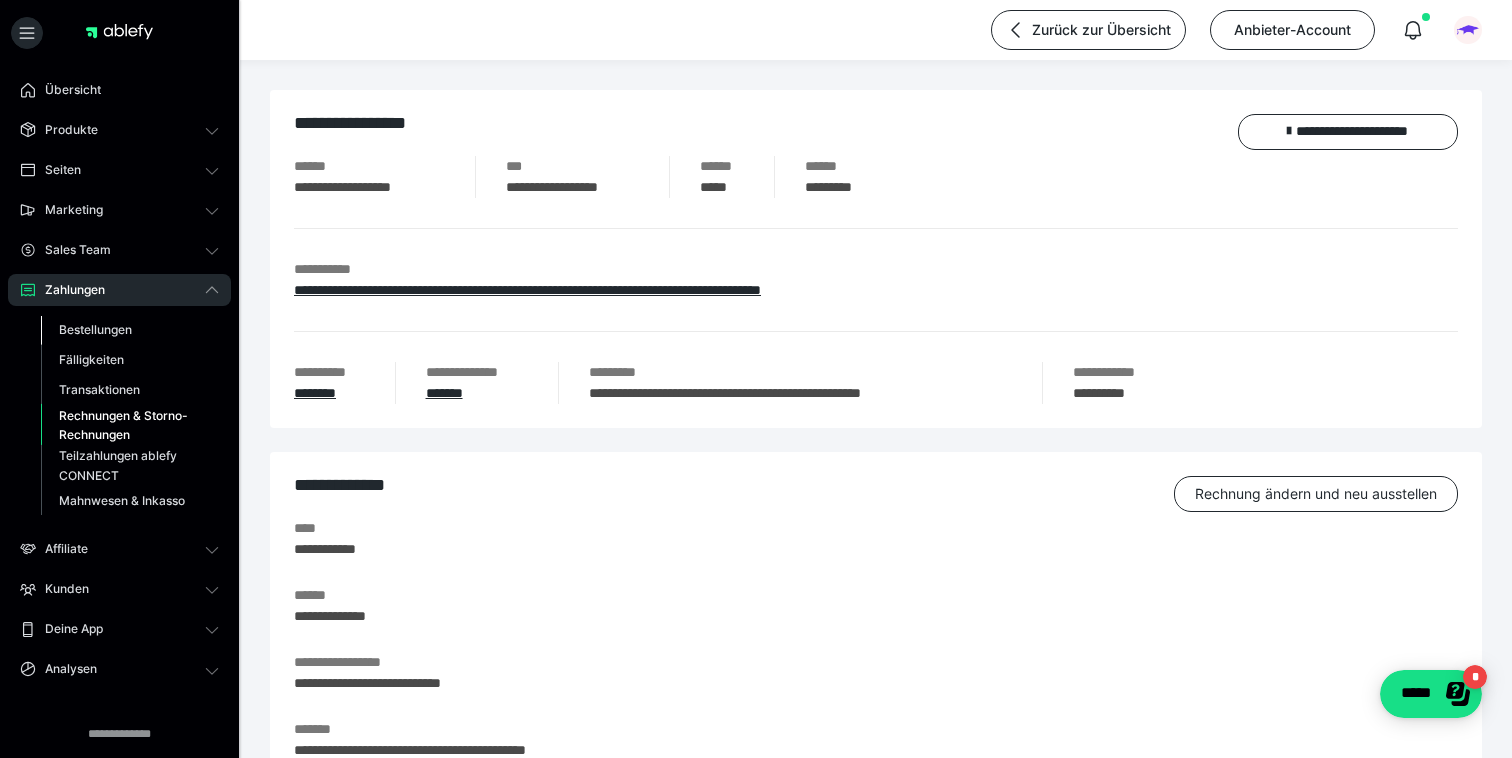 click on "Bestellungen" at bounding box center [95, 329] 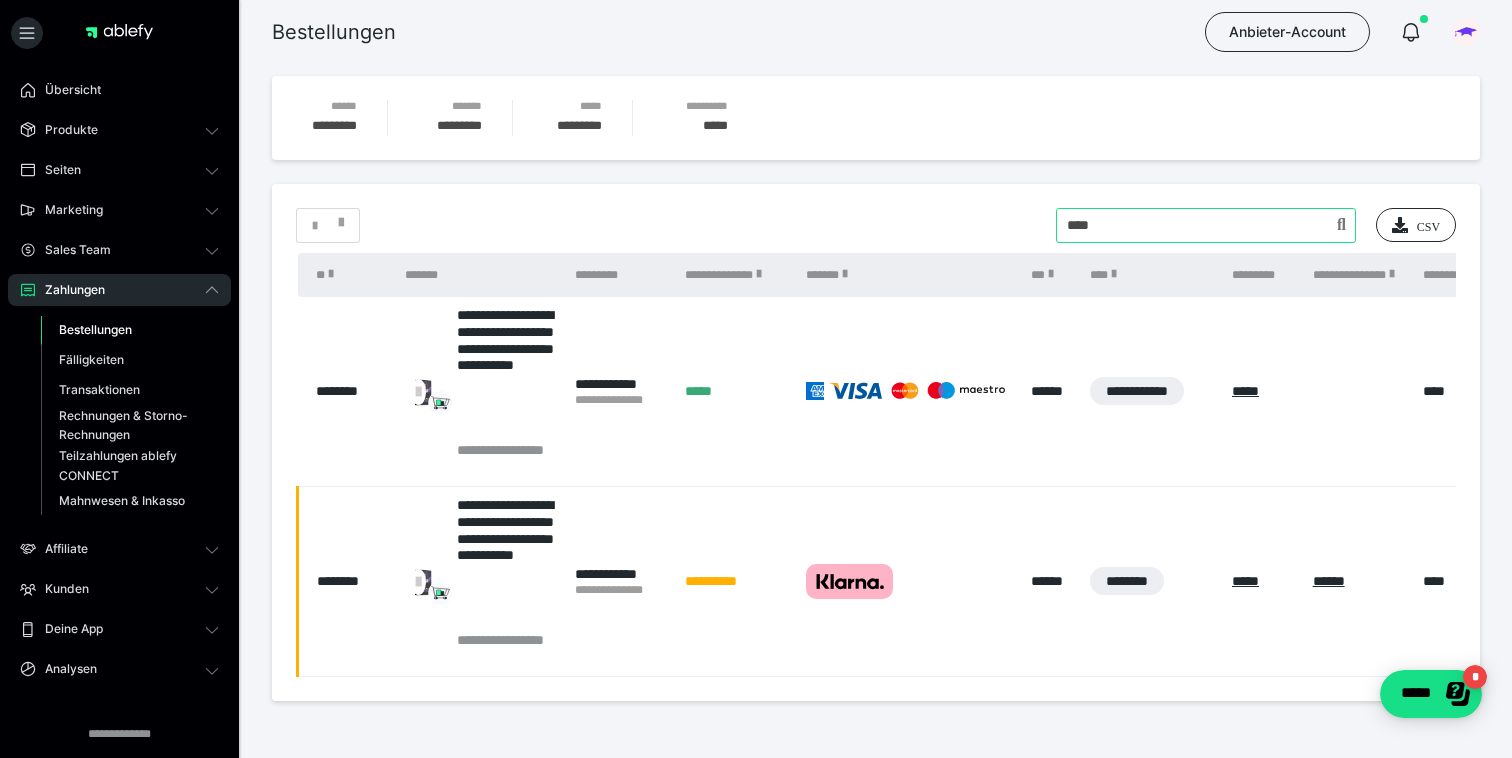 click at bounding box center (1206, 225) 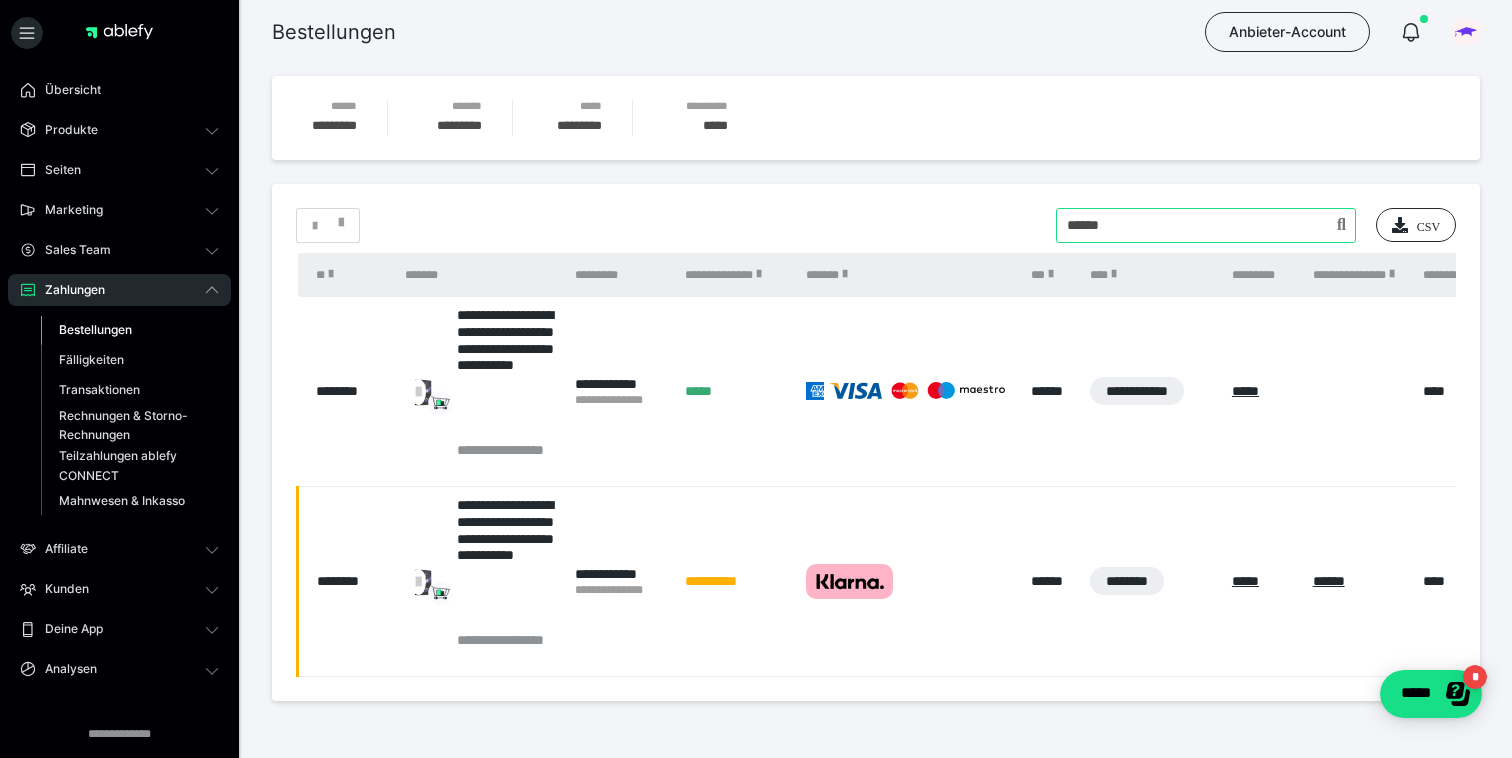 type on "******" 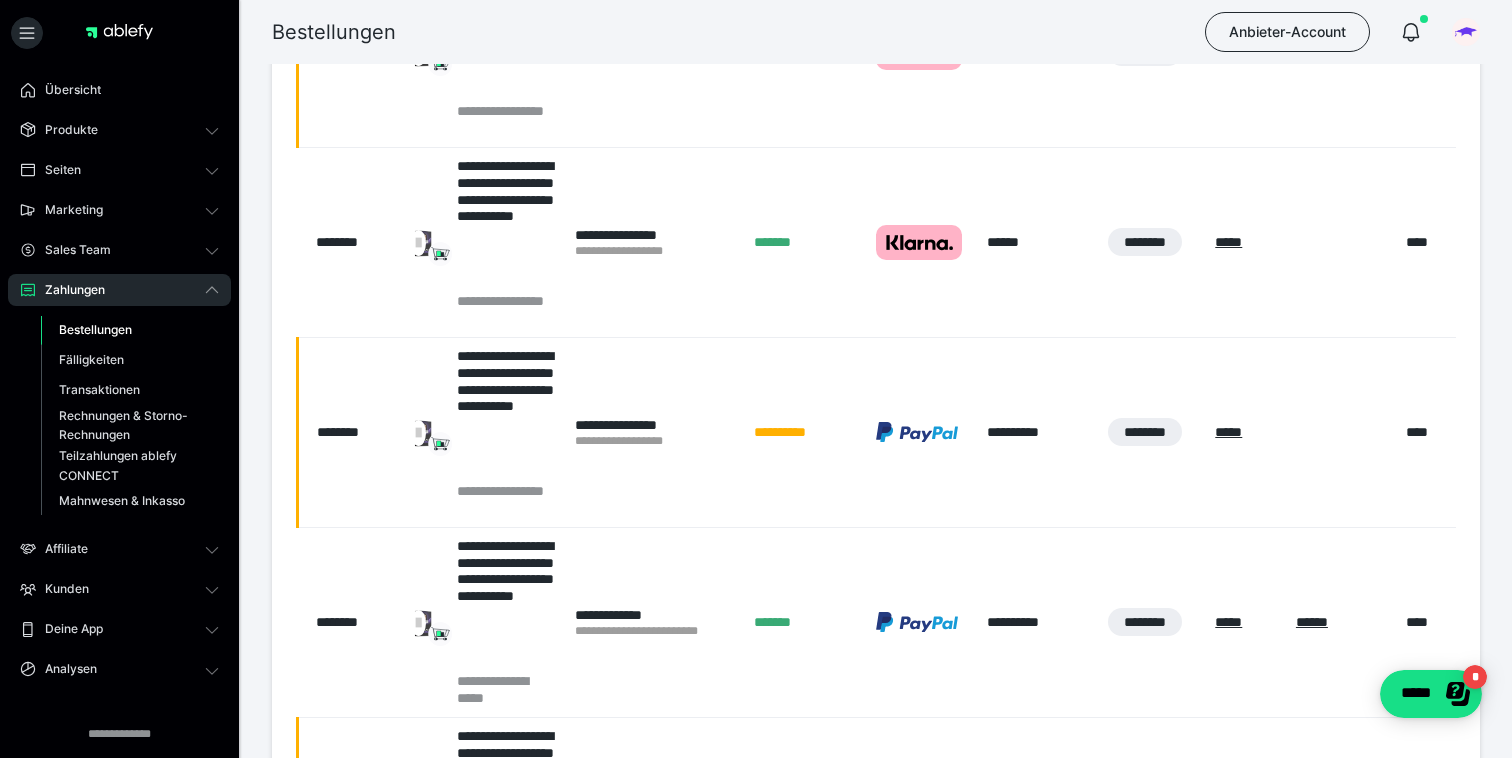 scroll, scrollTop: 517, scrollLeft: 0, axis: vertical 